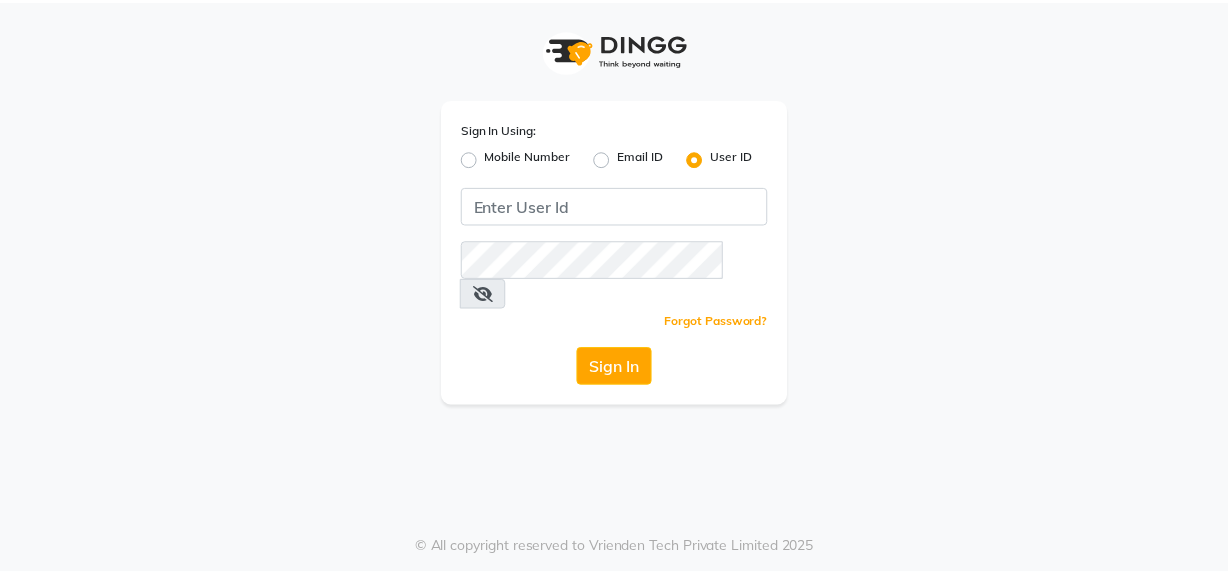scroll, scrollTop: 0, scrollLeft: 0, axis: both 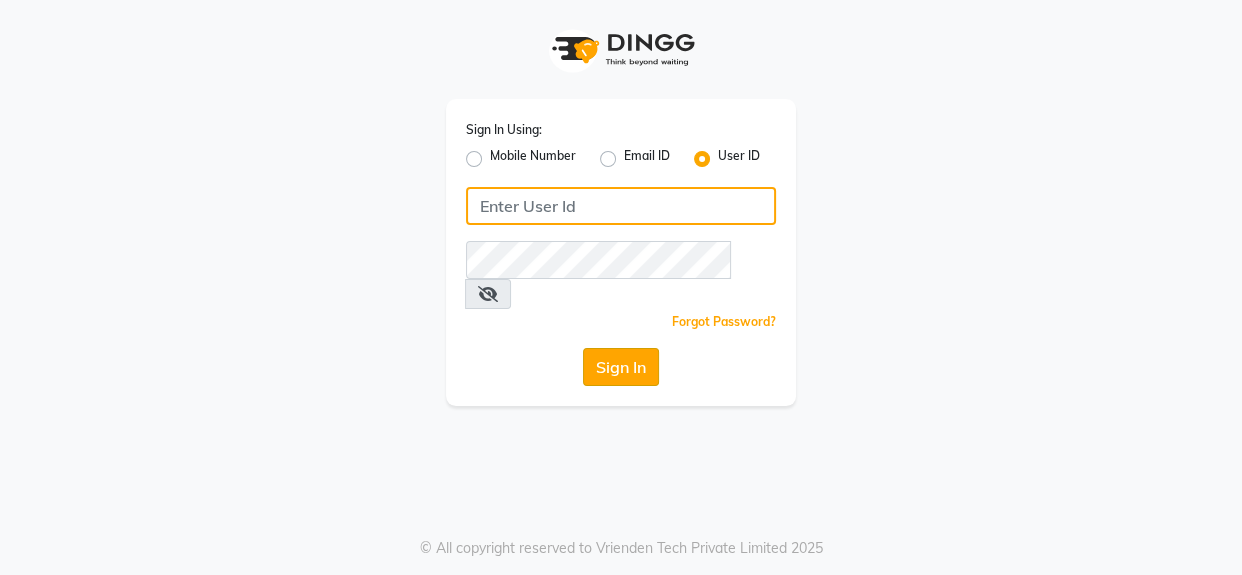 type on "1909makeover" 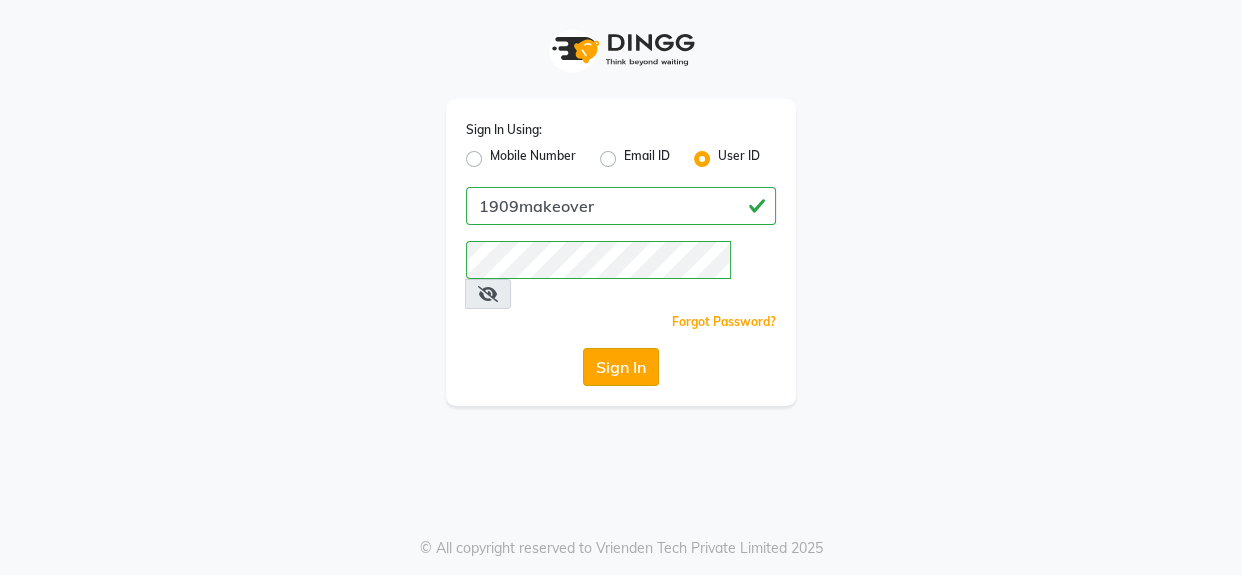 click on "Sign In" 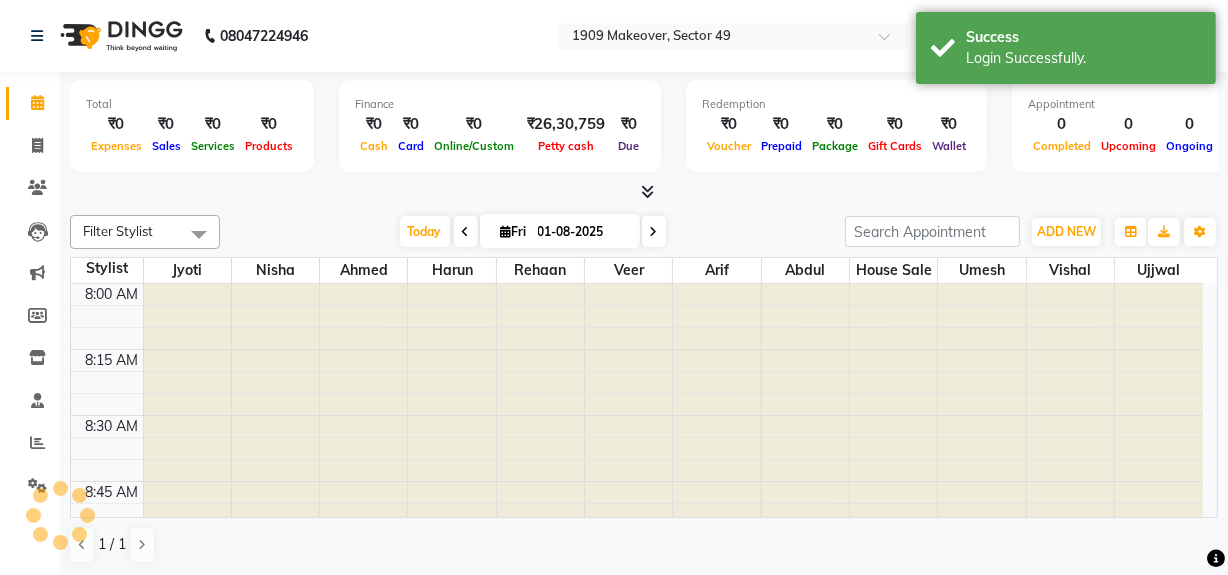 scroll, scrollTop: 1052, scrollLeft: 0, axis: vertical 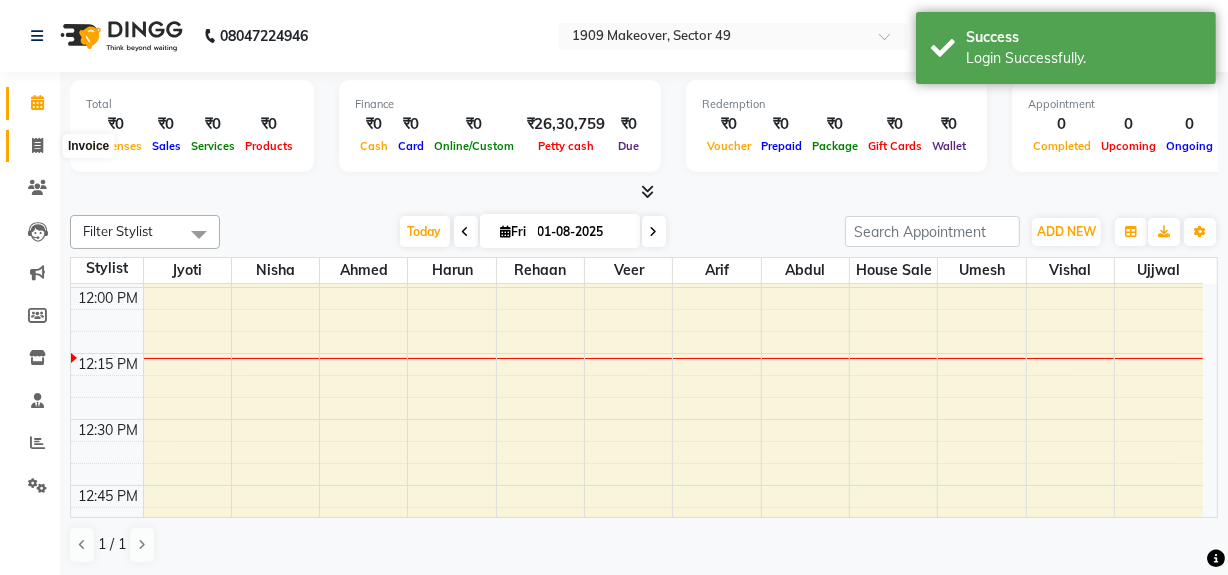 click 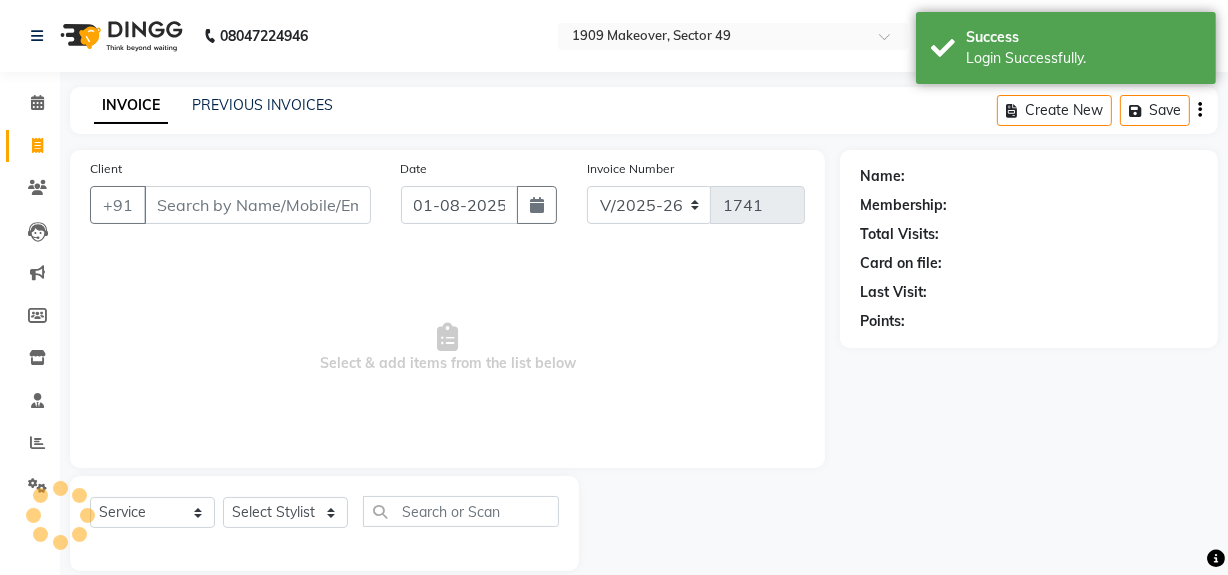 click on "Client" at bounding box center [257, 205] 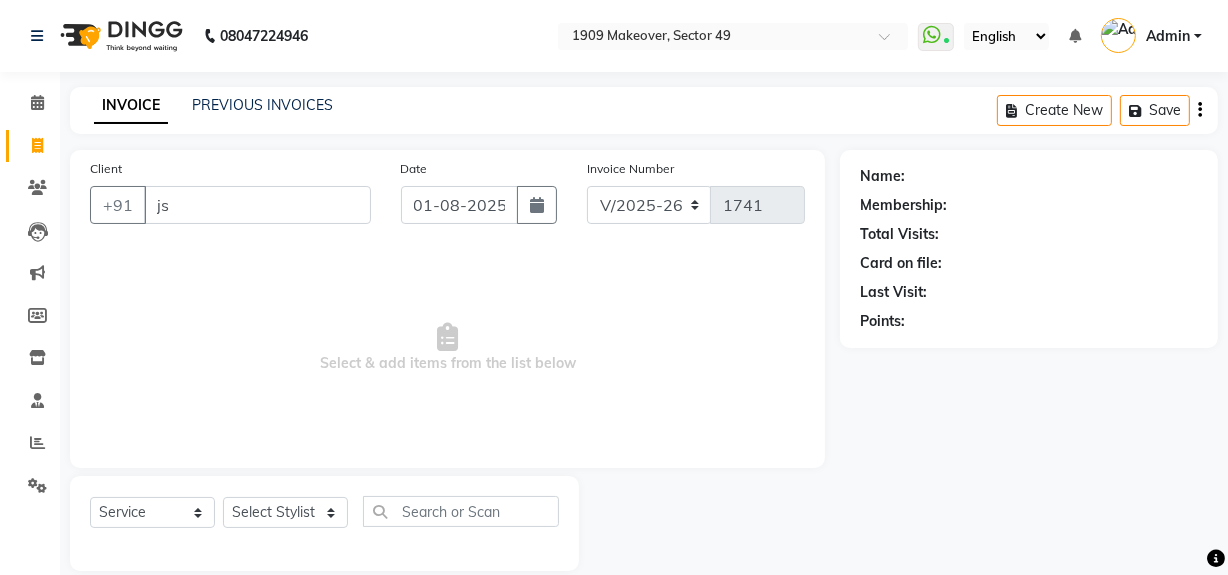 type on "j" 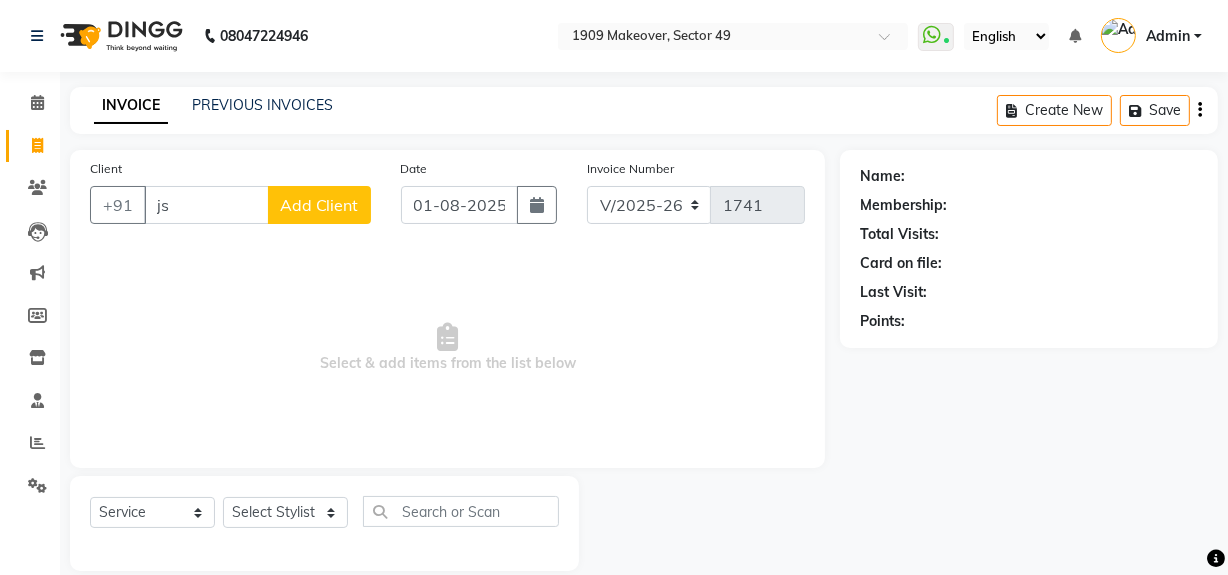 type on "j" 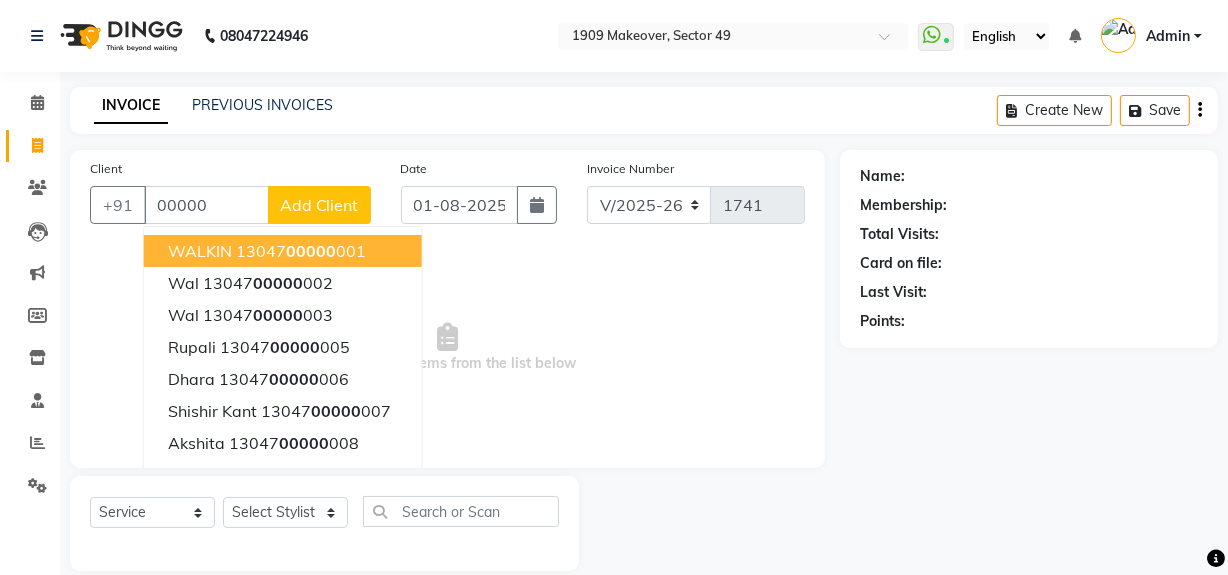 click on "[CREDIT_CARD_NUMBER]" at bounding box center (301, 251) 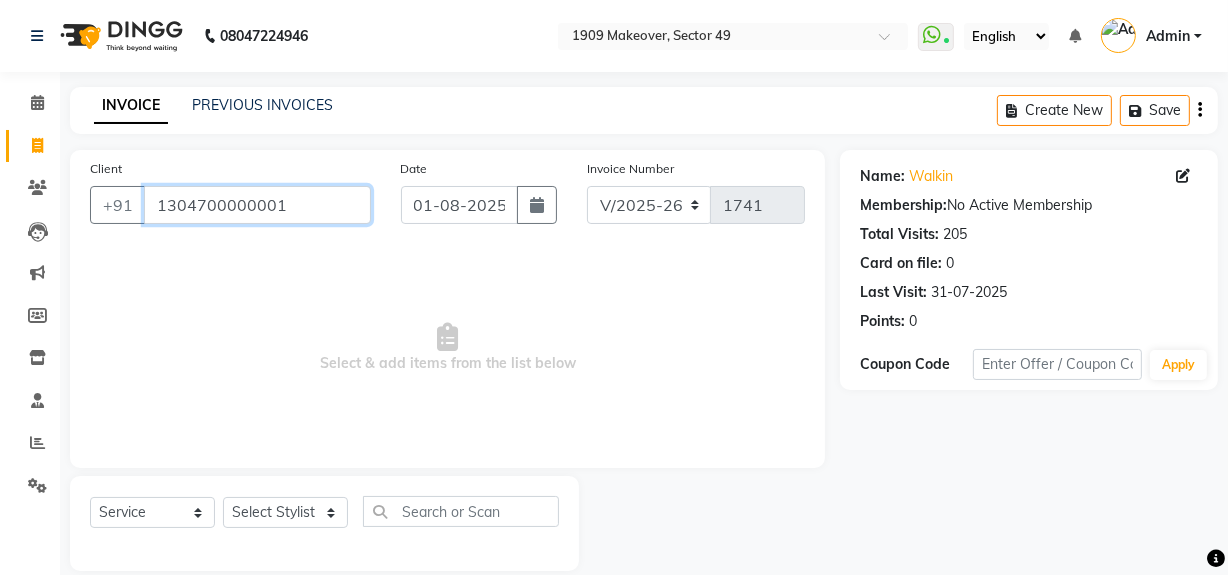 click on "1304700000001" at bounding box center [257, 205] 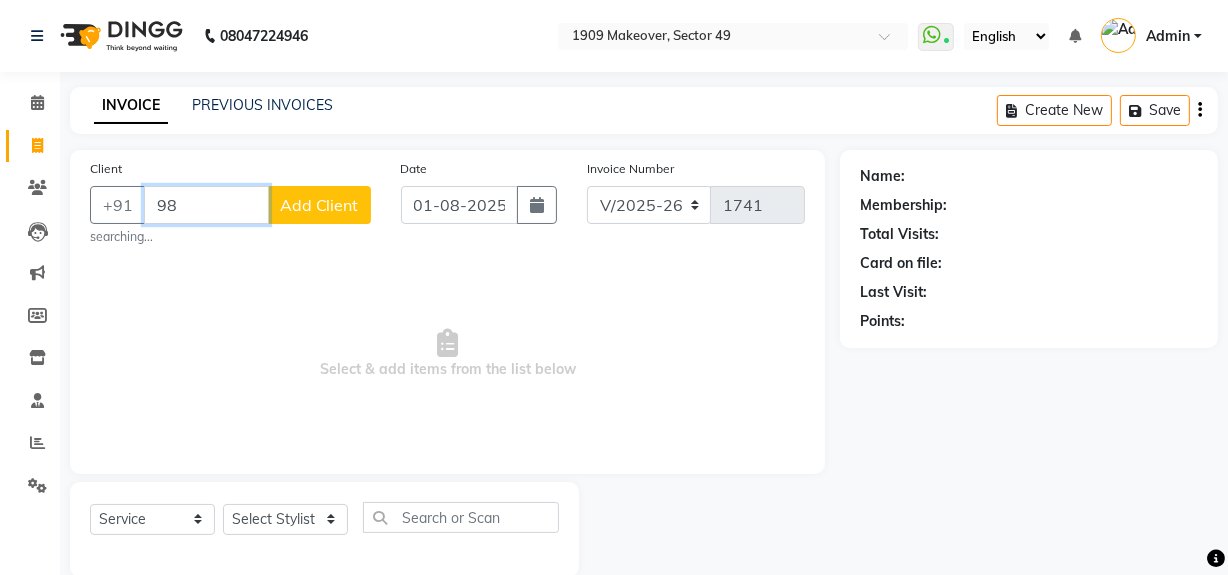type on "9" 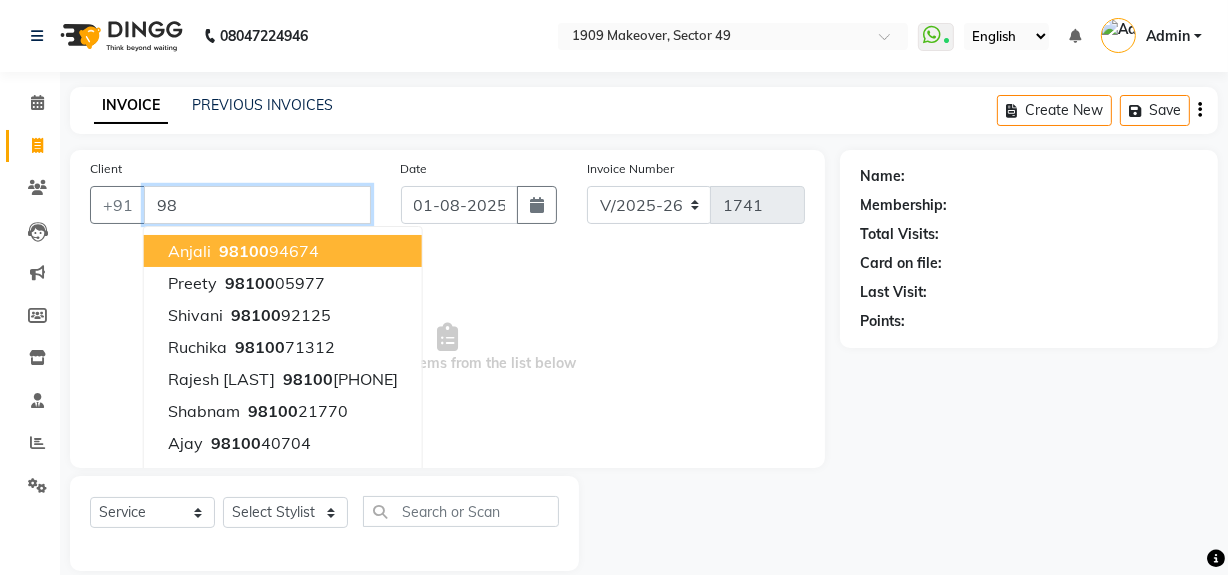 type on "9" 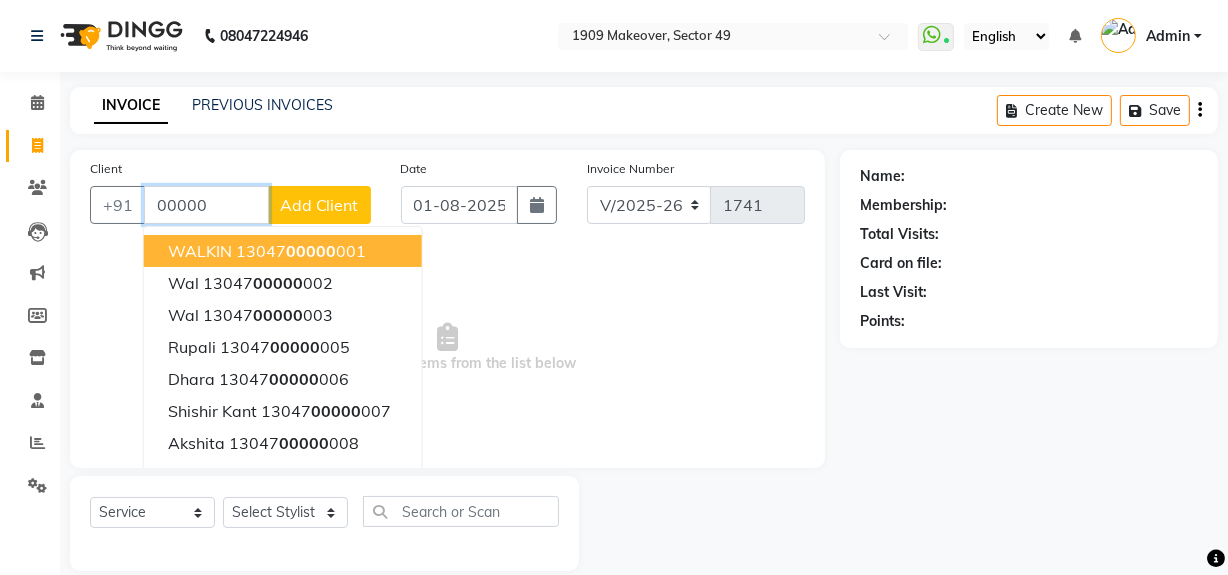 click on "00000" at bounding box center [311, 251] 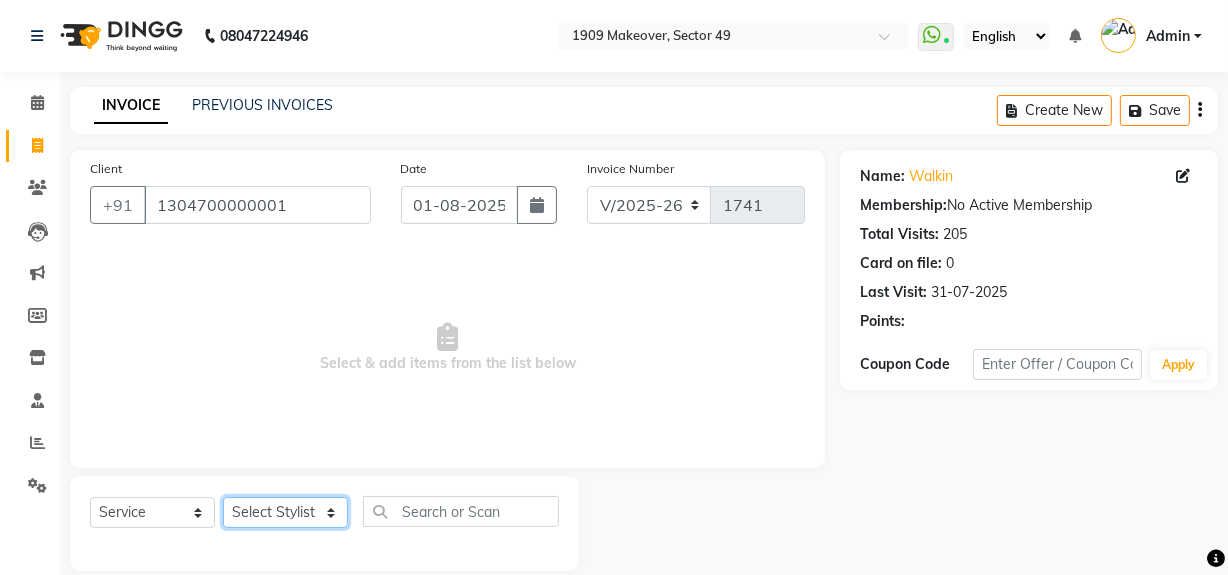 click on "Select Stylist Abdul Ahmed Arif Harun House Sale Jyoti Nisha Rehaan Ujjwal Umesh Veer vikram mehta Vishal" 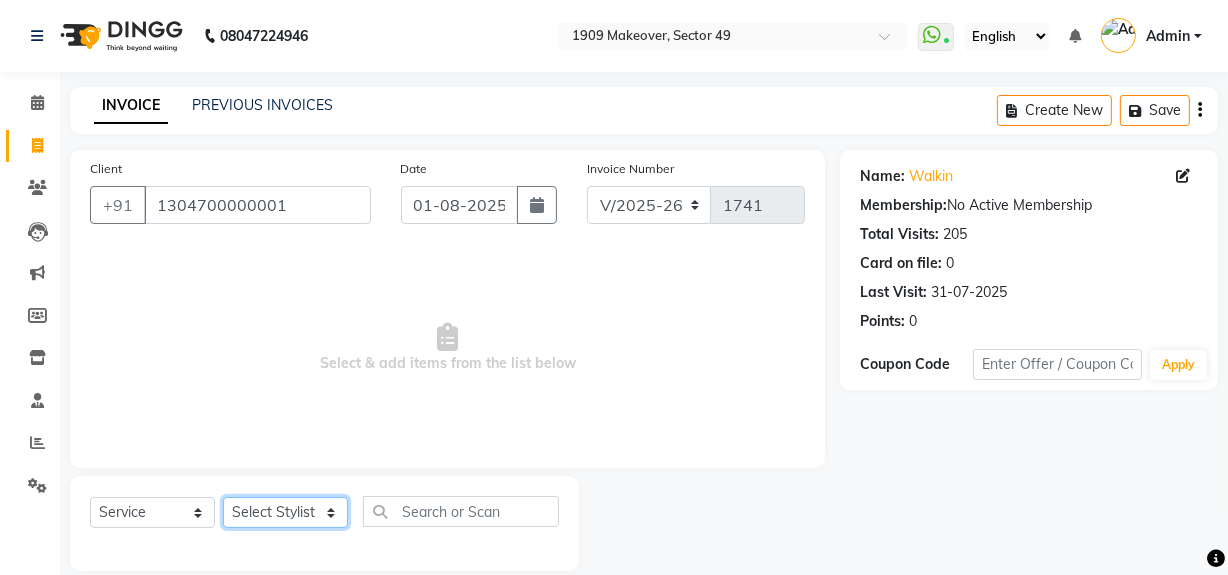 select on "57119" 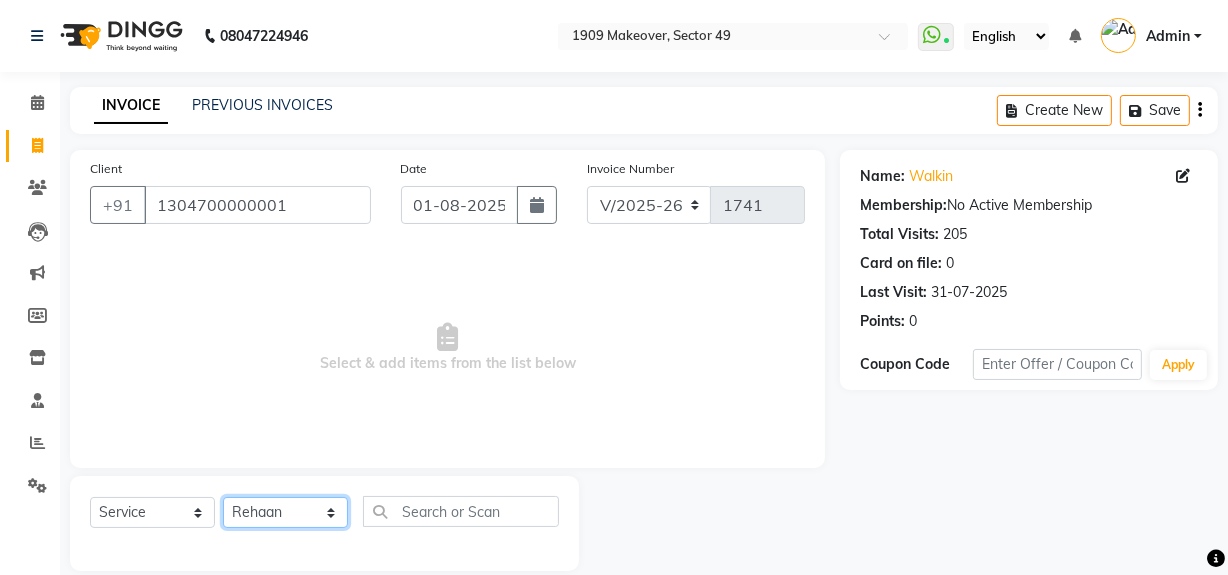 click on "Select Stylist Abdul Ahmed Arif Harun House Sale Jyoti Nisha Rehaan Ujjwal Umesh Veer vikram mehta Vishal" 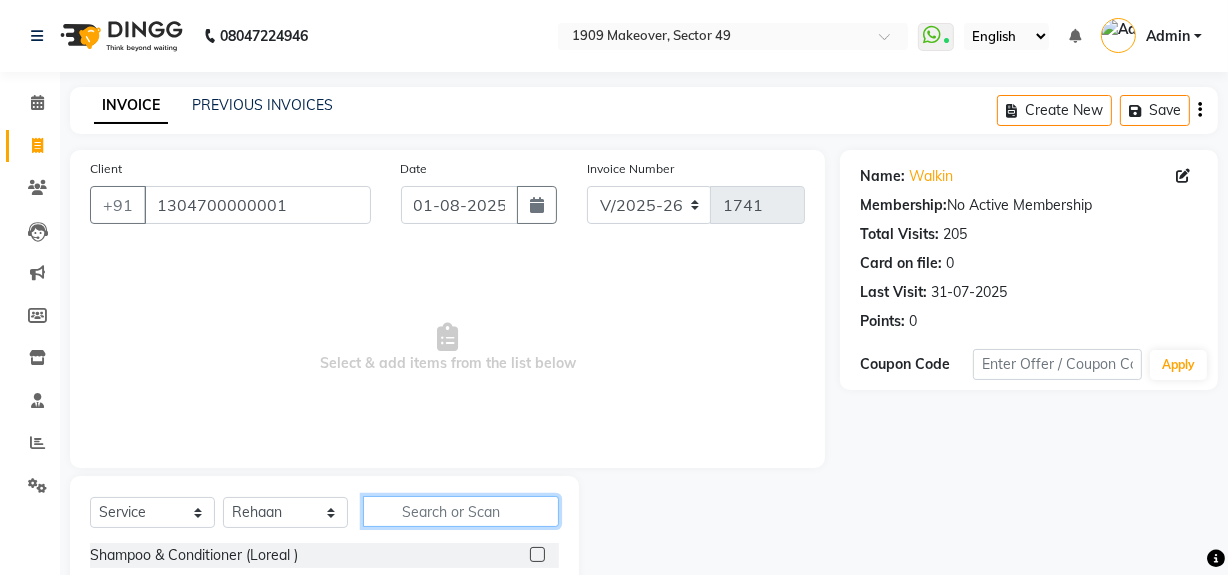 click 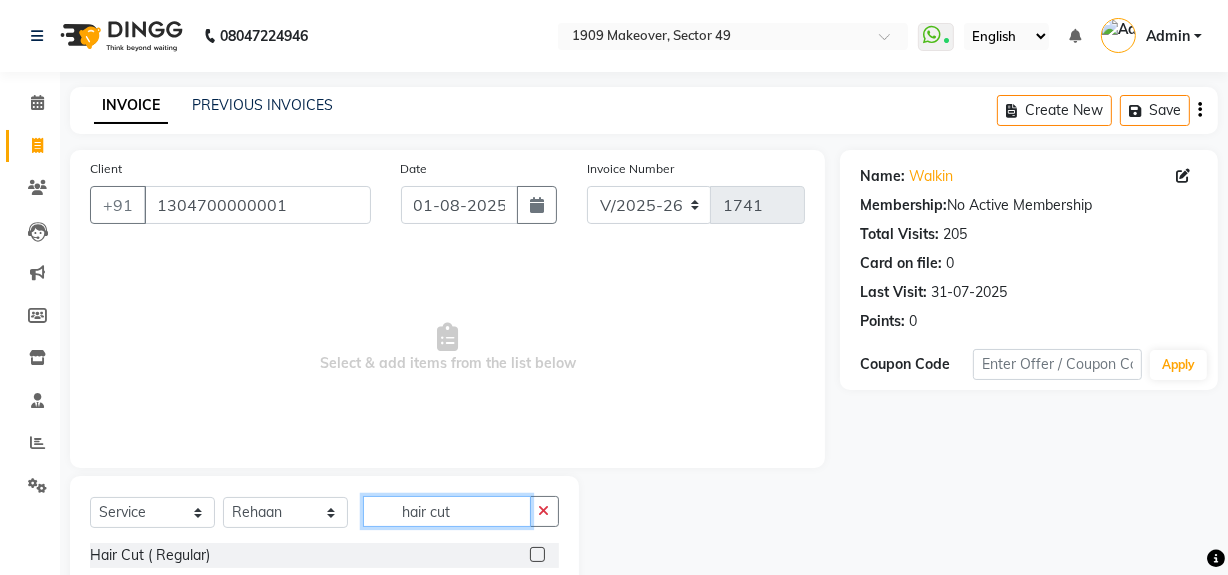 scroll, scrollTop: 170, scrollLeft: 0, axis: vertical 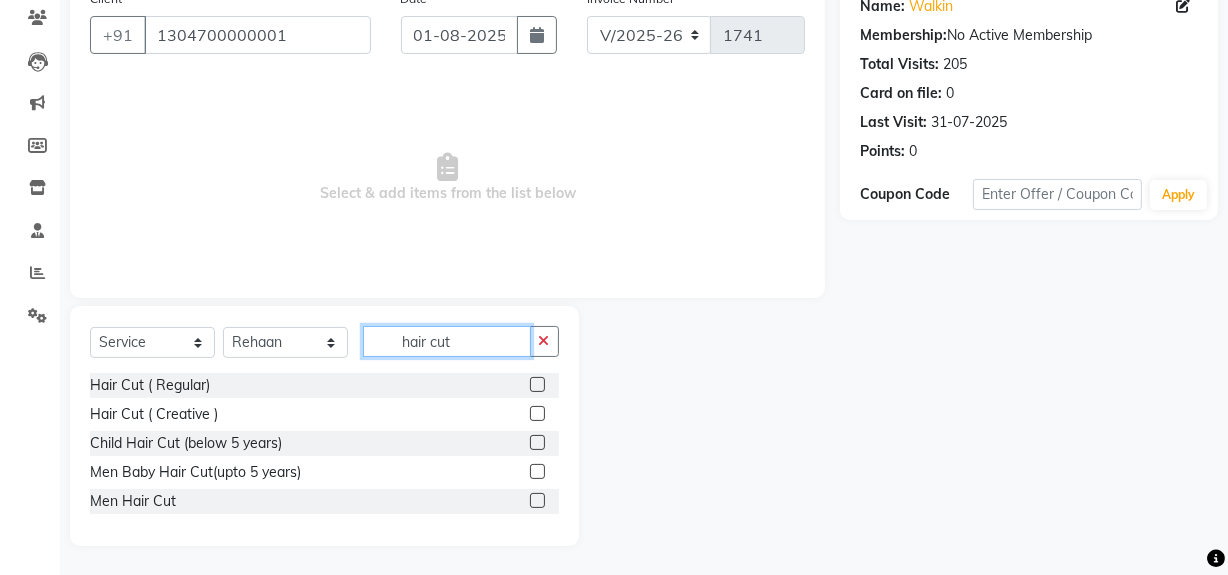 type on "hair cut" 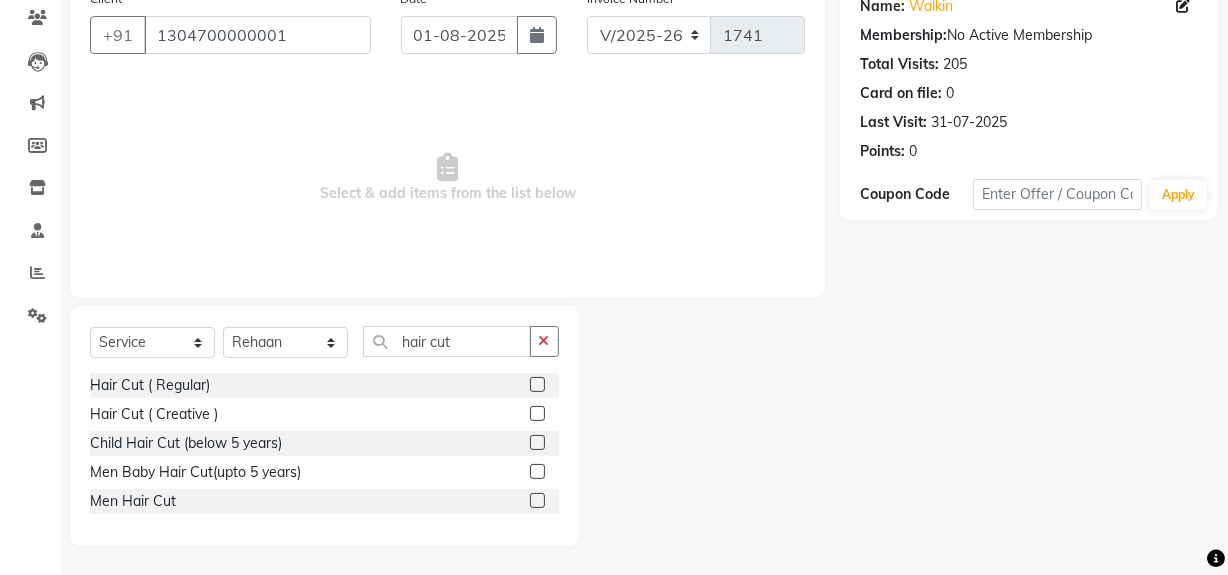 click 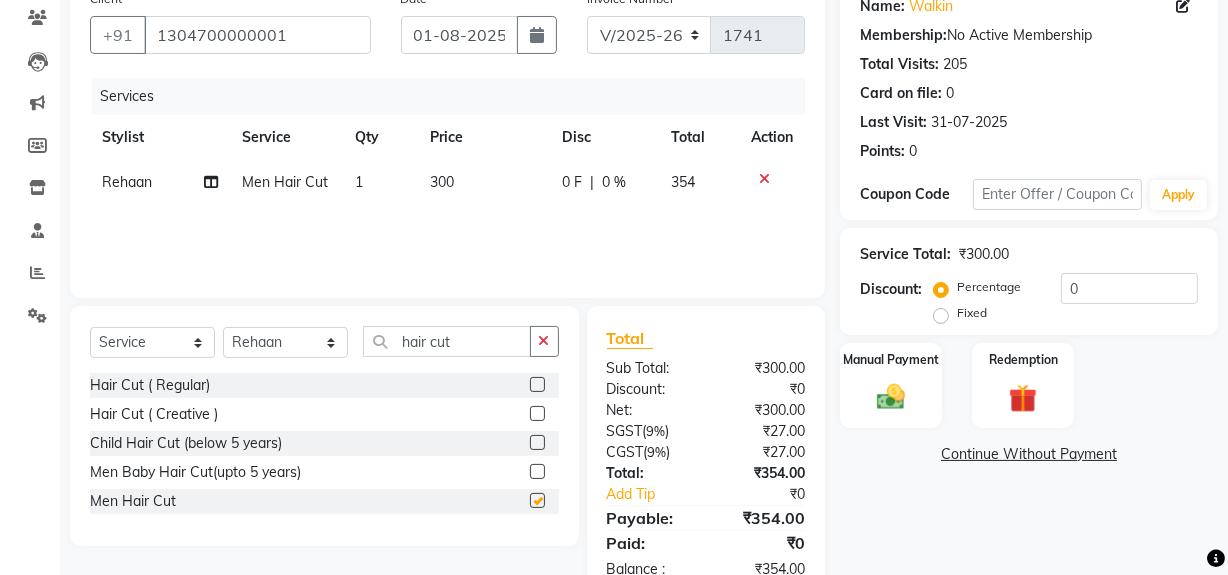 checkbox on "false" 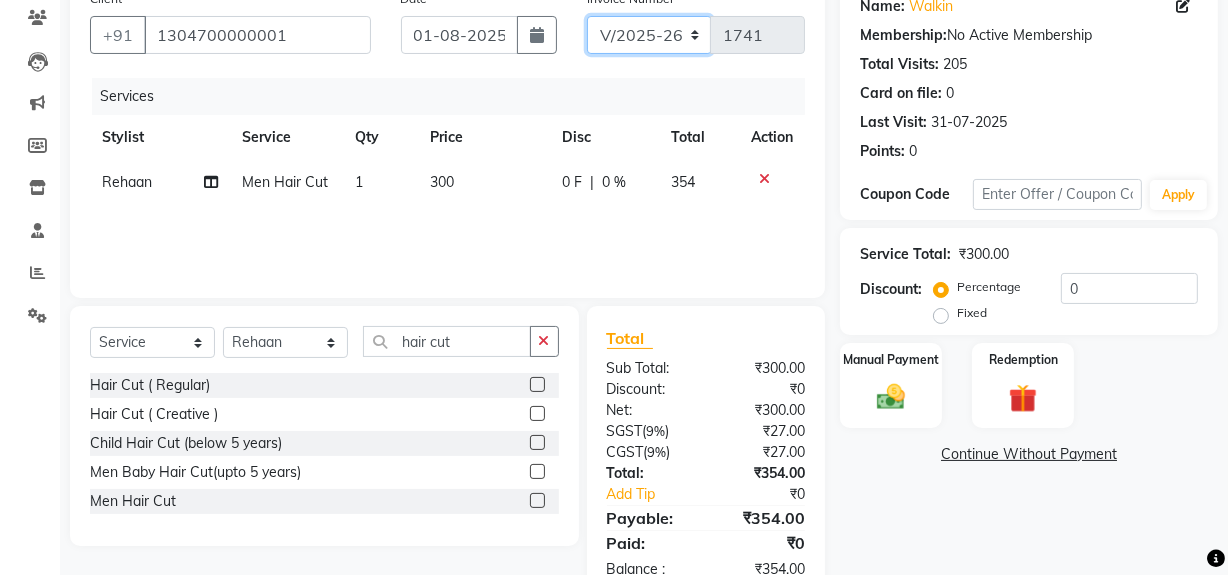 drag, startPoint x: 644, startPoint y: 40, endPoint x: 644, endPoint y: 52, distance: 12 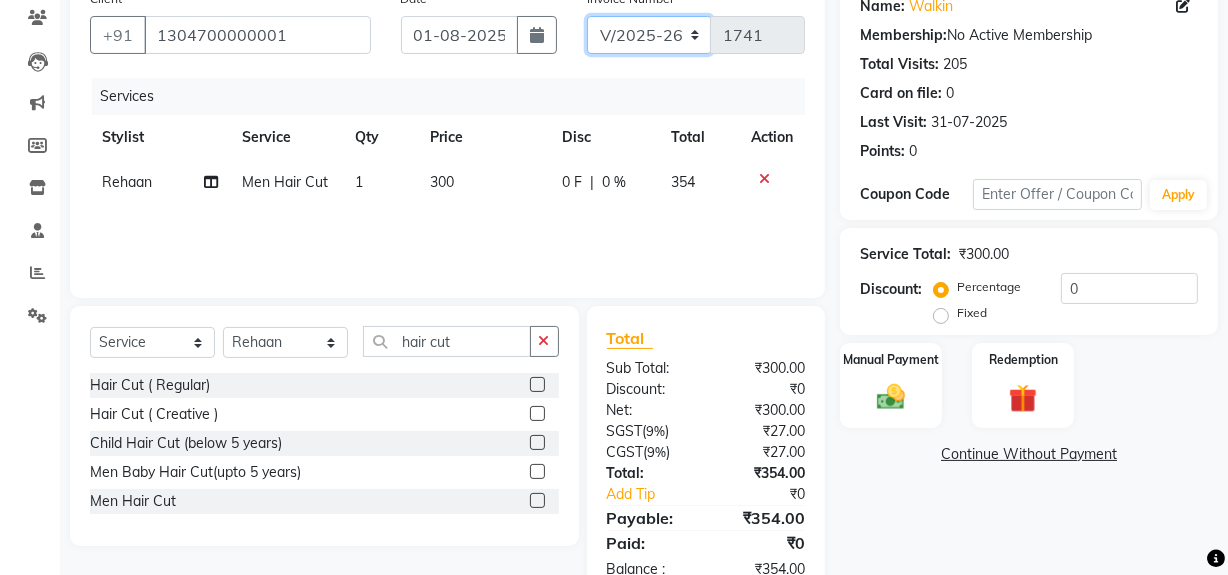 select on "6924" 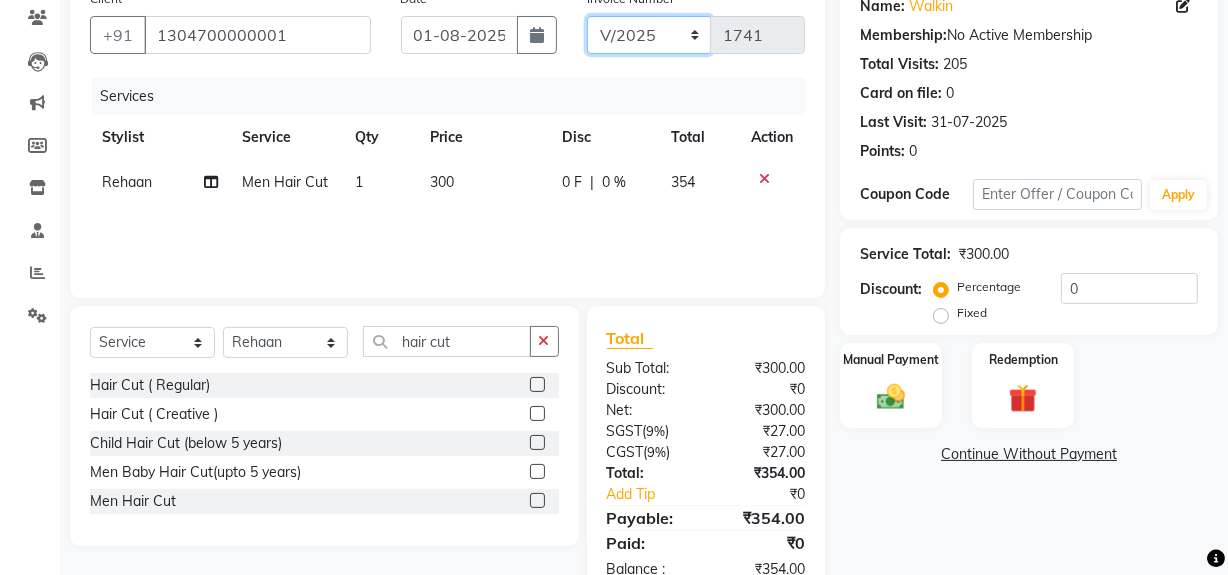 click on "V/2025 V/2025-26" 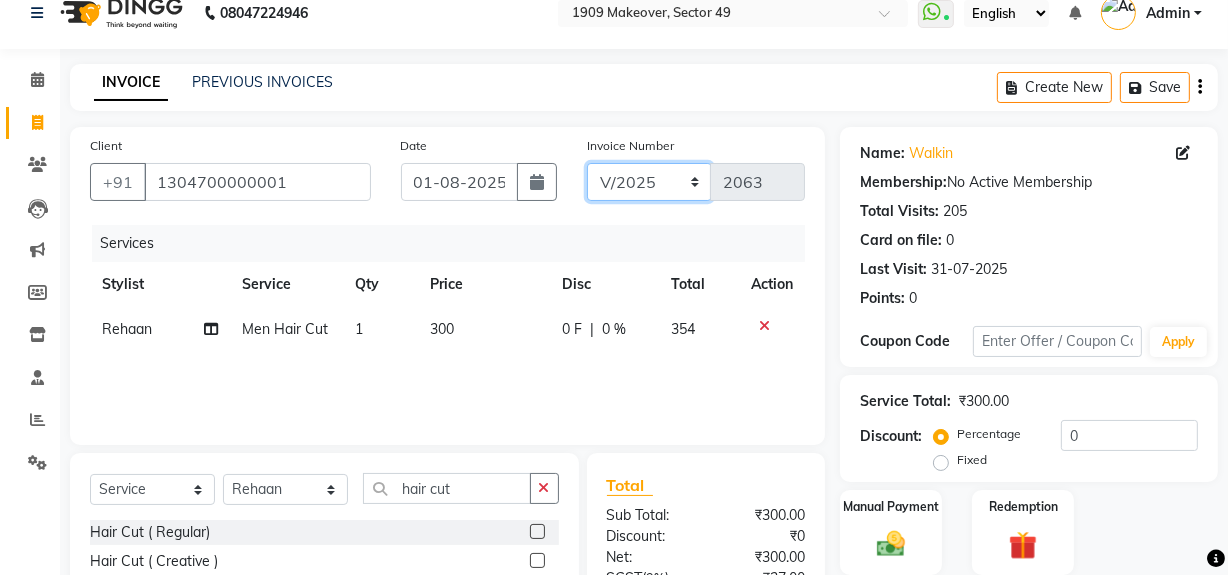 scroll, scrollTop: 0, scrollLeft: 0, axis: both 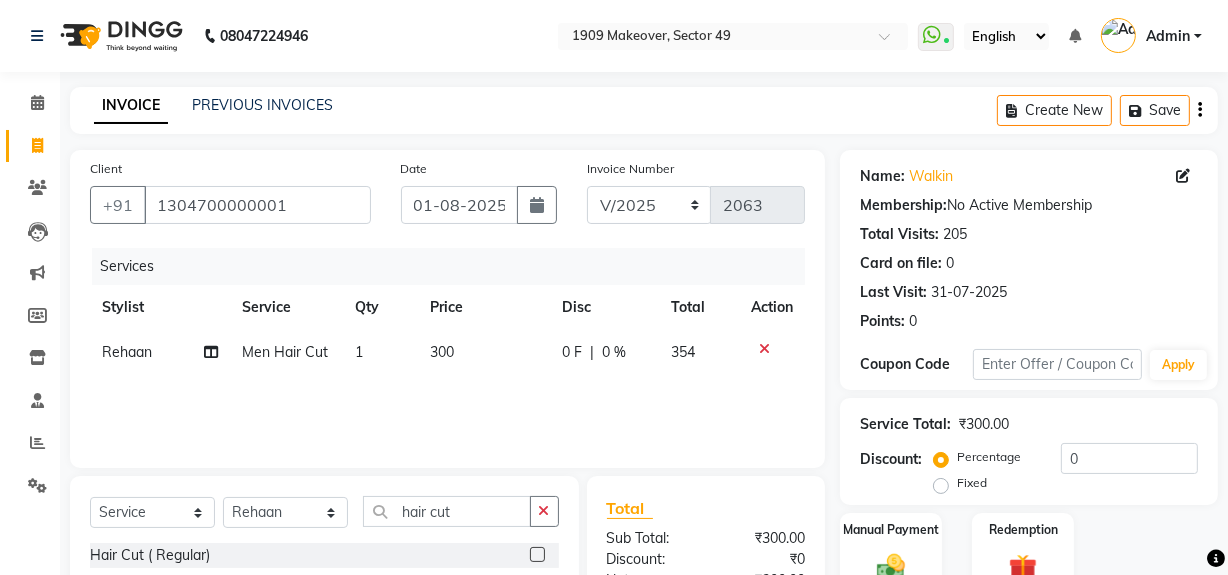 click on "Create New   Save" 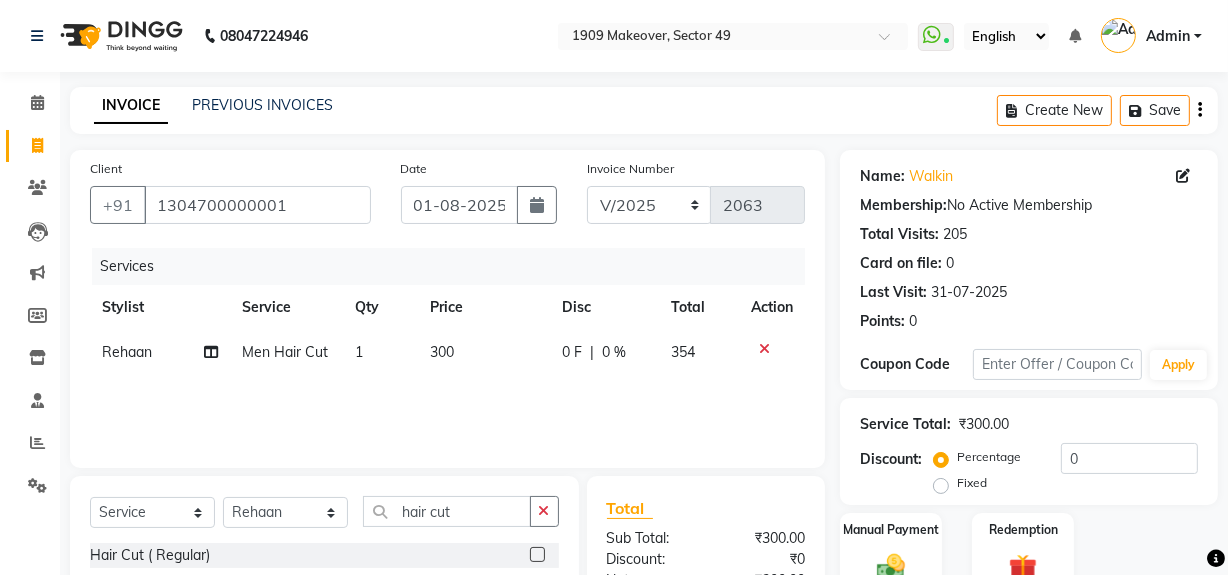 click 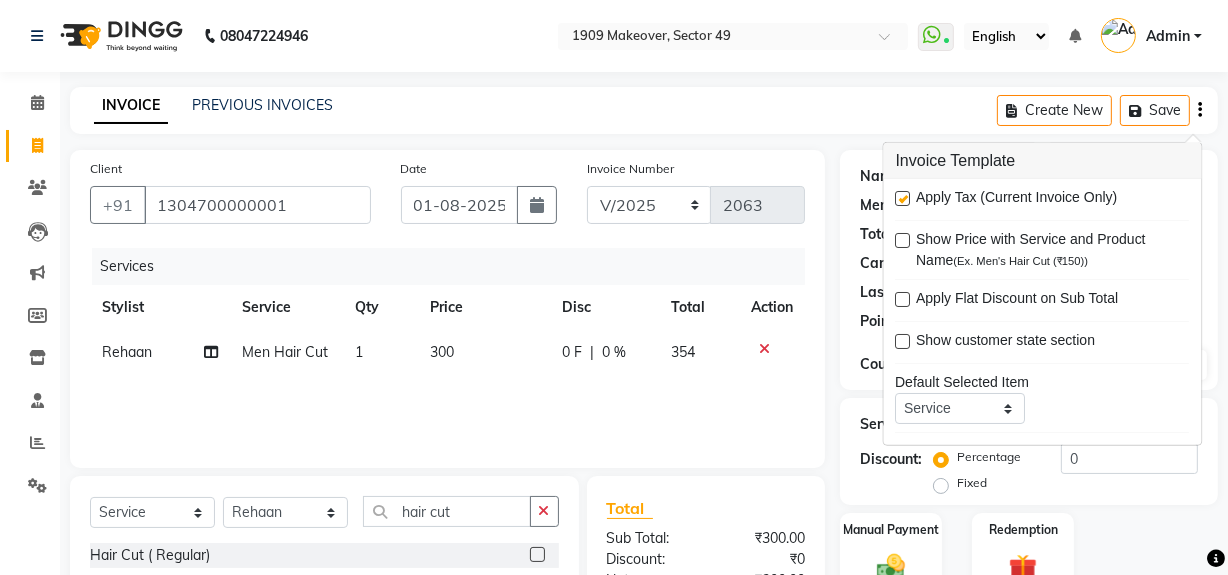 click on "Apply Tax (Current Invoice Only) Show Price with Service and Product Name  (Ex. Men's Hair Cut (₹150)) Apply Flat Discount on Sub Total Show customer state section Default Selected Item Service Product Membership Package Voucher Prepaid Gift Card Default Selected Stylist Select Not Set Abdul Ahmed Arif Harun House Sale Jyoti Nisha Rehaan Ujjwal Umesh Veer vikram mehta Vishal Scan Items" at bounding box center (1043, 312) 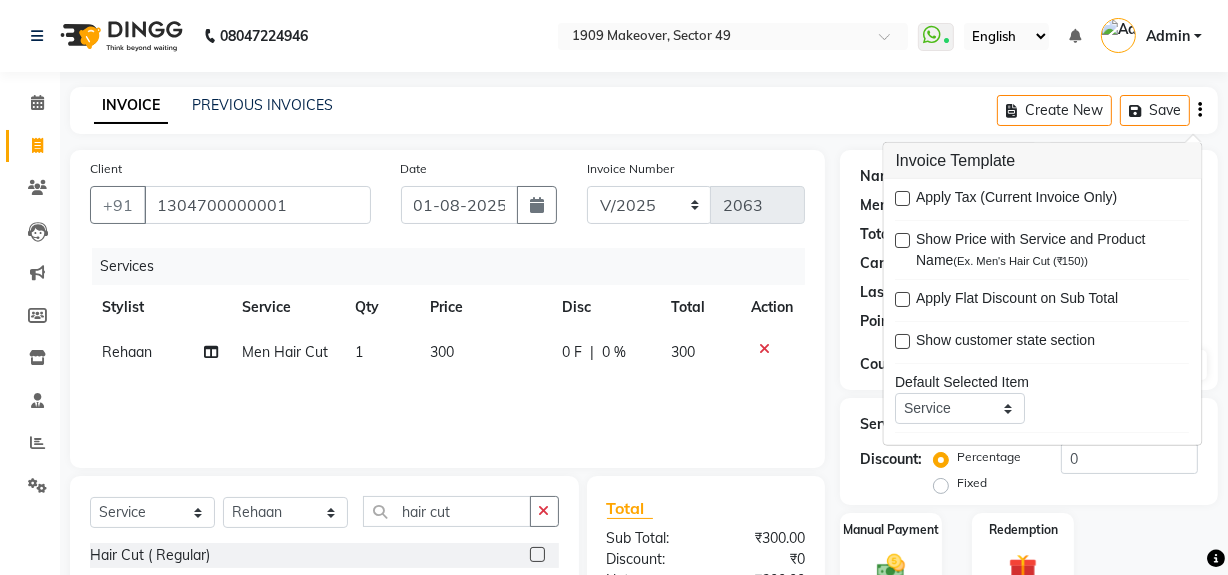 scroll, scrollTop: 182, scrollLeft: 0, axis: vertical 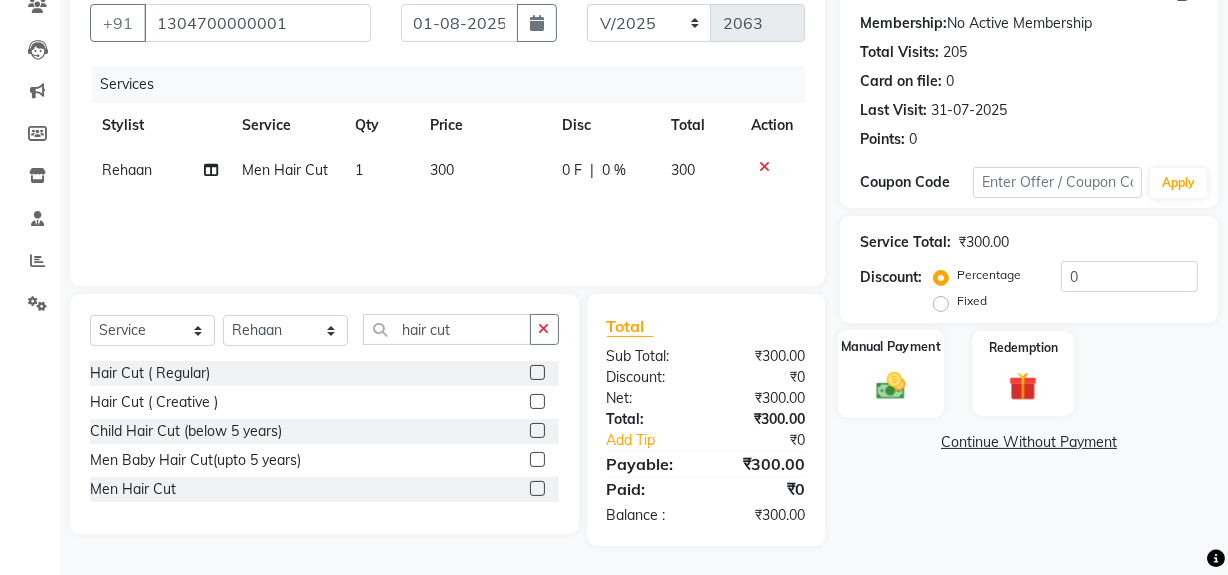 drag, startPoint x: 887, startPoint y: 369, endPoint x: 906, endPoint y: 380, distance: 21.954498 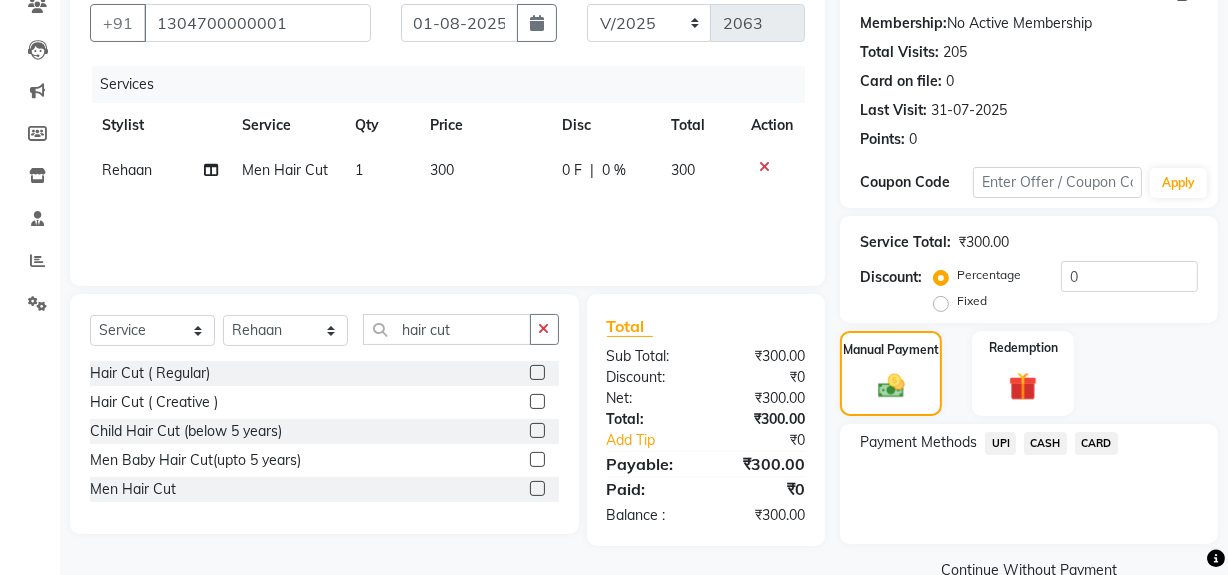 click on "CASH" 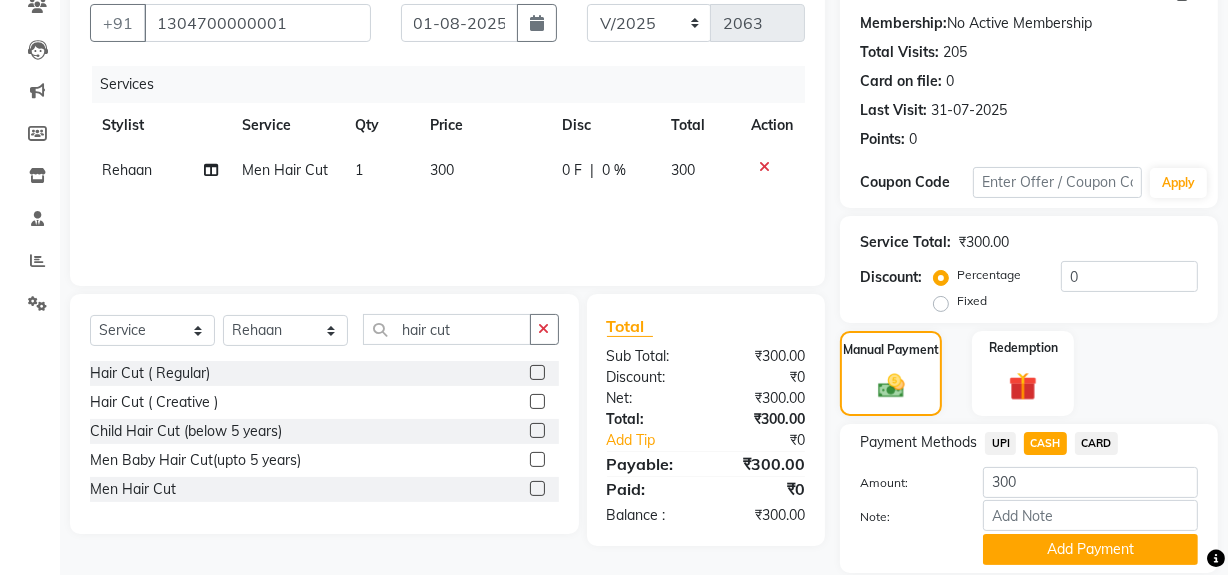 drag, startPoint x: 1036, startPoint y: 546, endPoint x: 1240, endPoint y: 333, distance: 294.9322 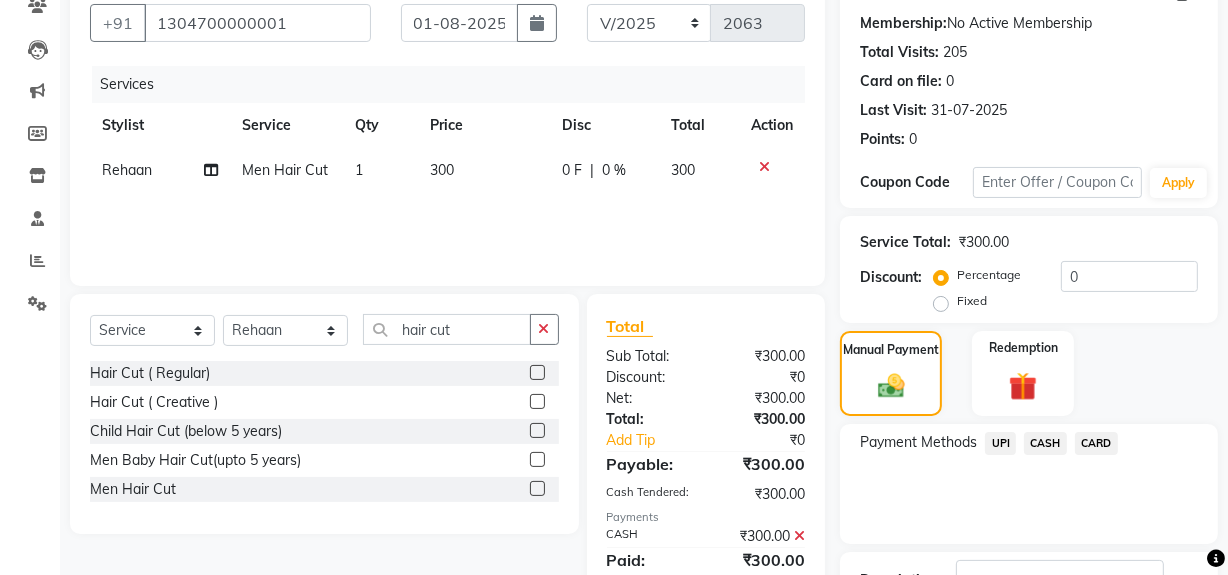 scroll, scrollTop: 333, scrollLeft: 0, axis: vertical 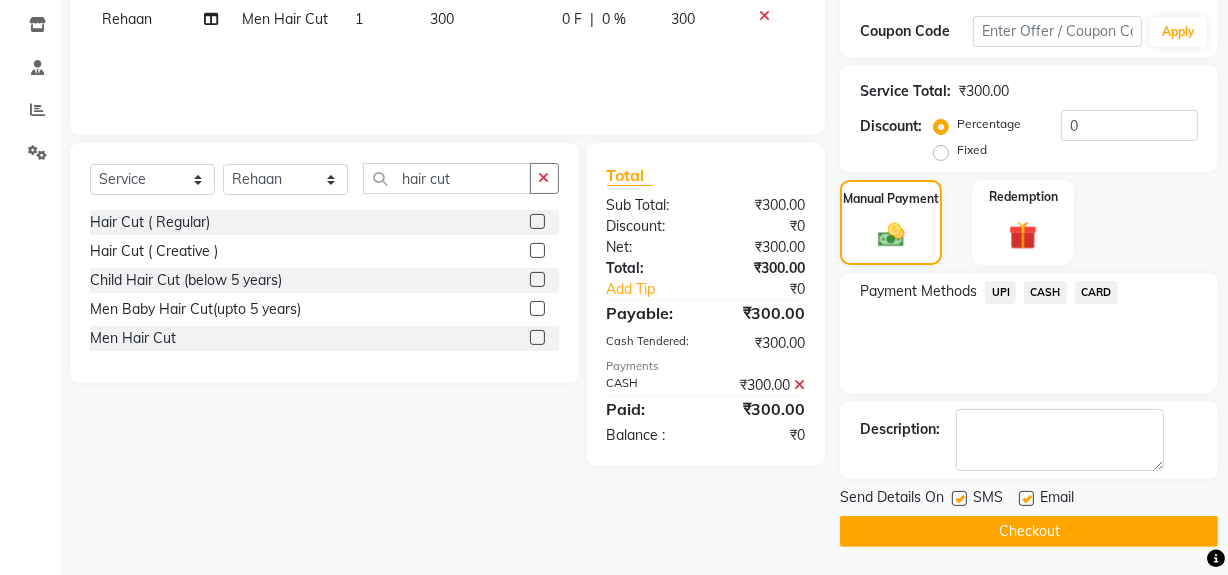 click on "Checkout" 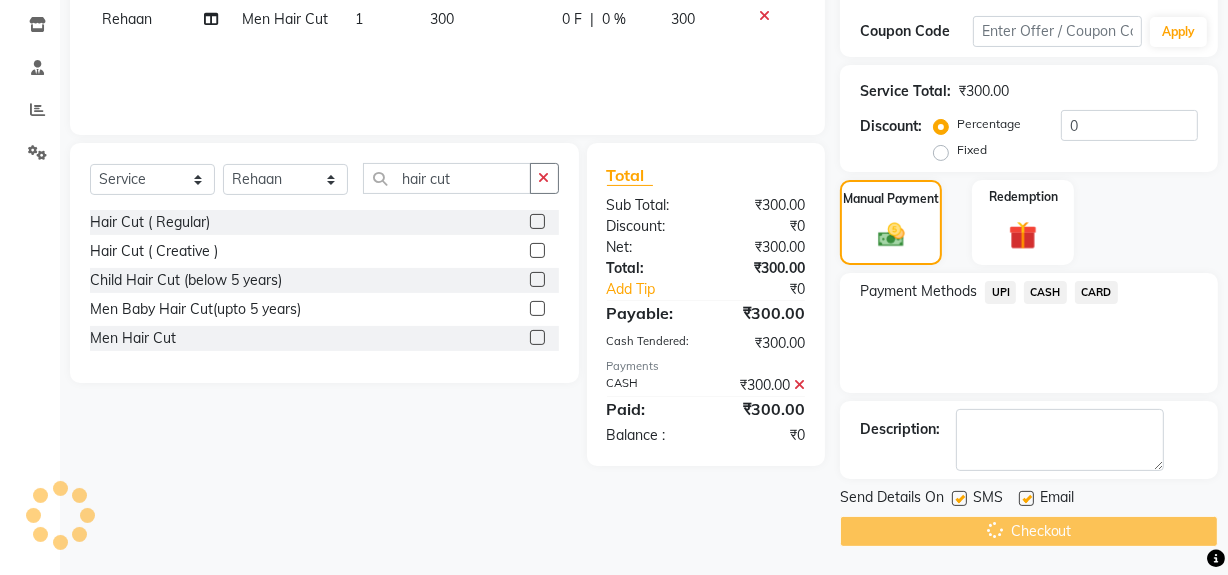 click 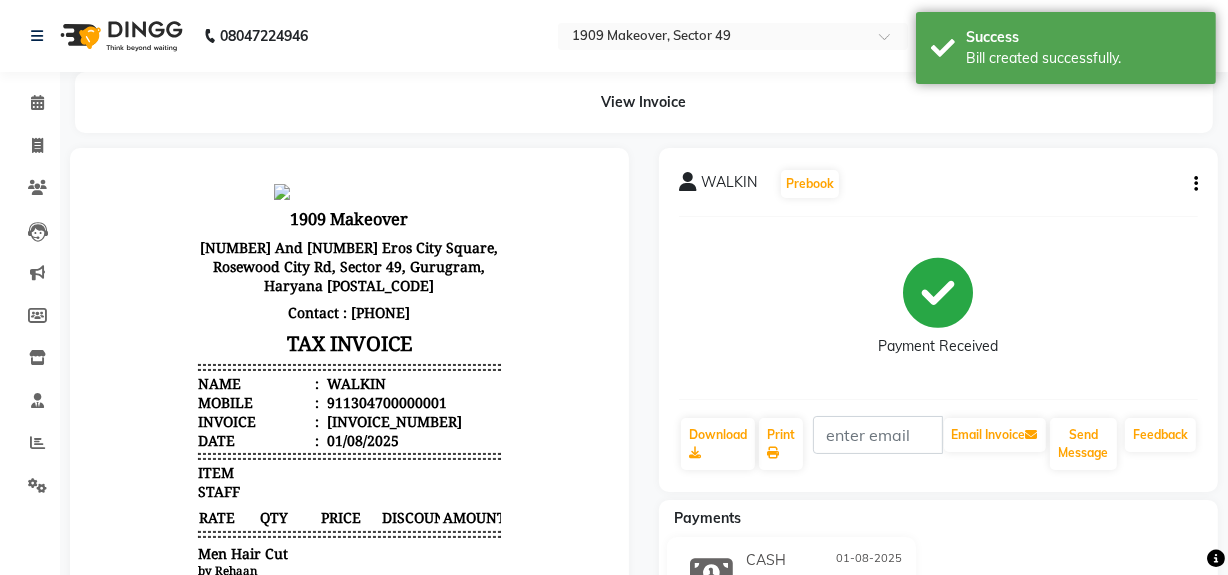 scroll, scrollTop: 0, scrollLeft: 0, axis: both 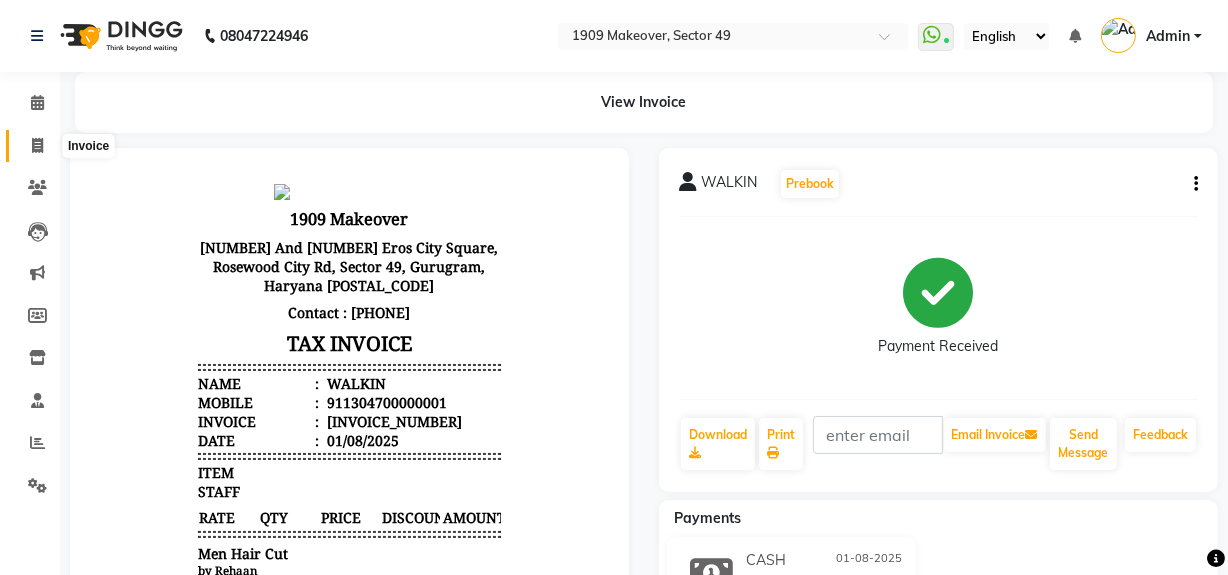 click 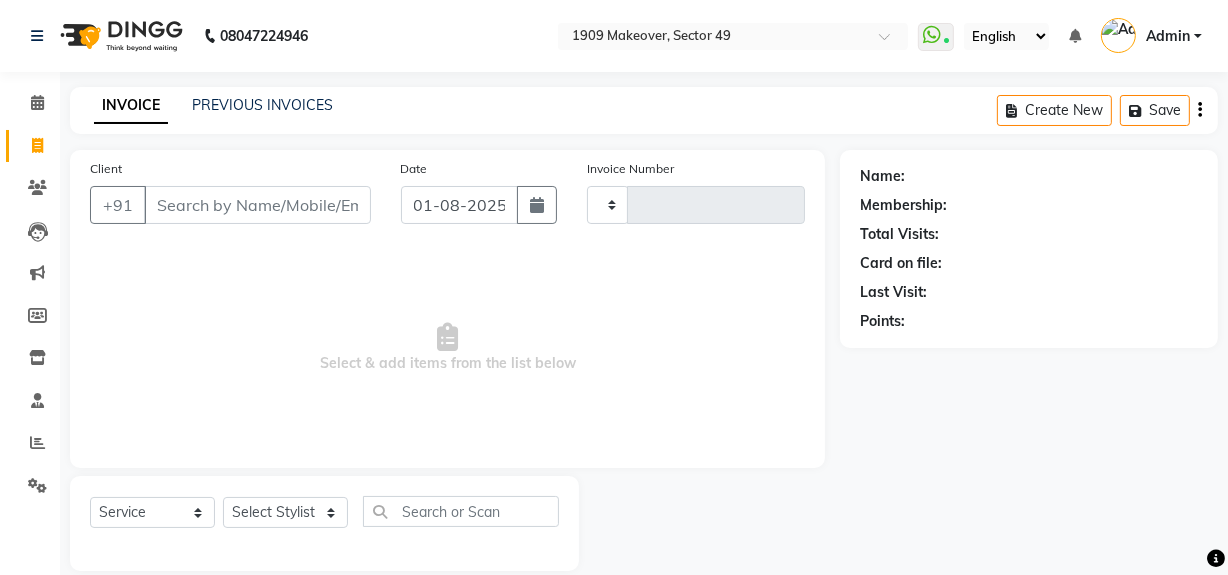 scroll, scrollTop: 26, scrollLeft: 0, axis: vertical 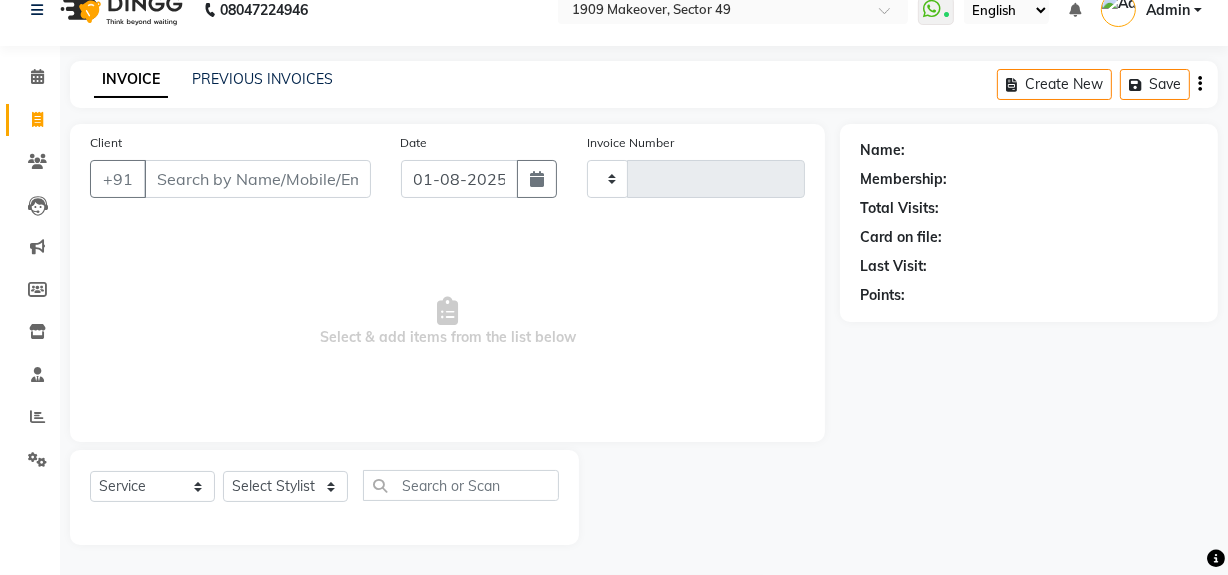 click on "Client" at bounding box center [257, 179] 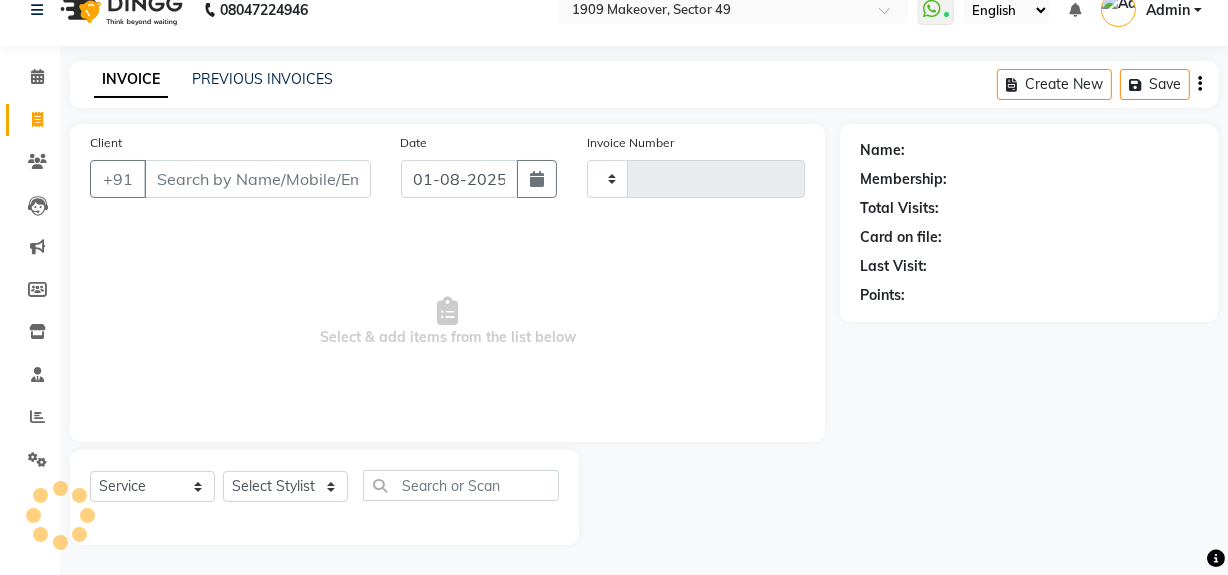 type on "1741" 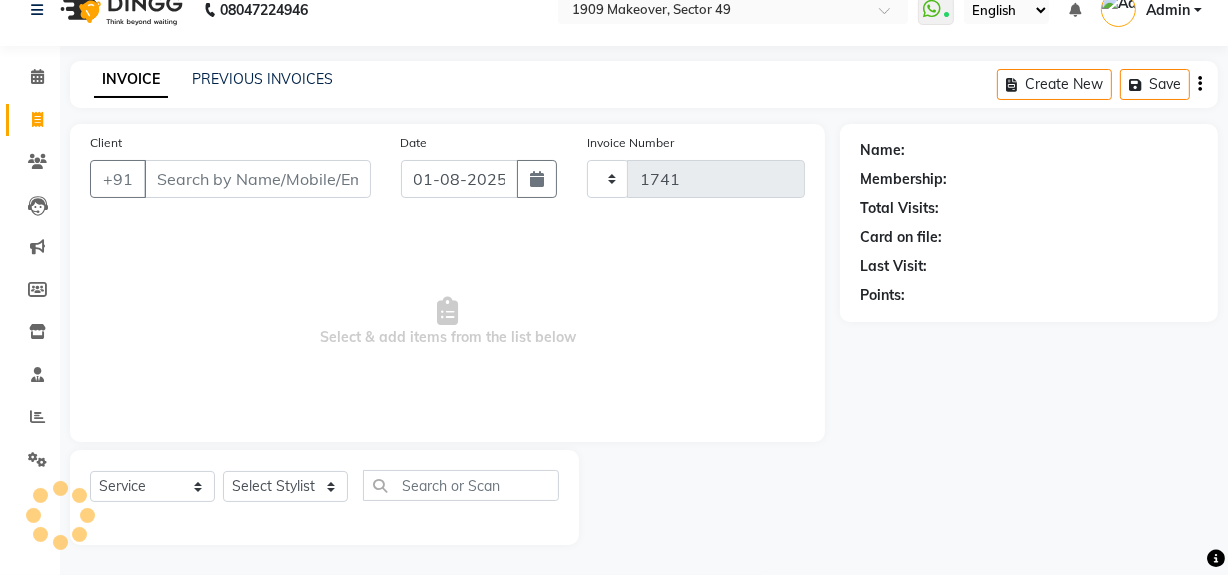 select on "6923" 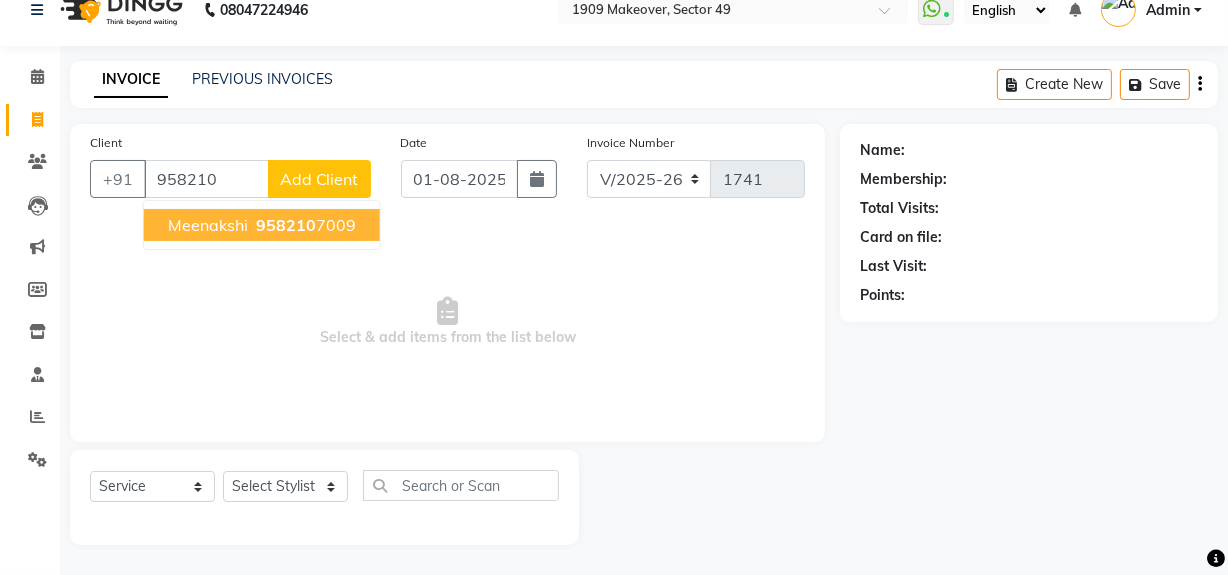 click on "meenakshi" at bounding box center [208, 225] 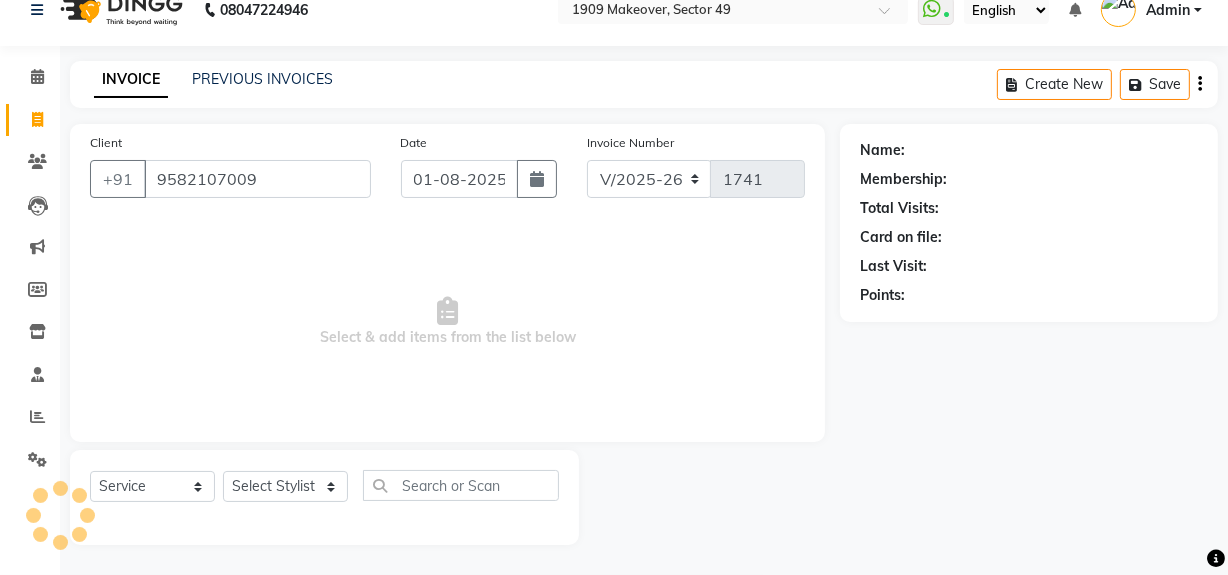 type on "9582107009" 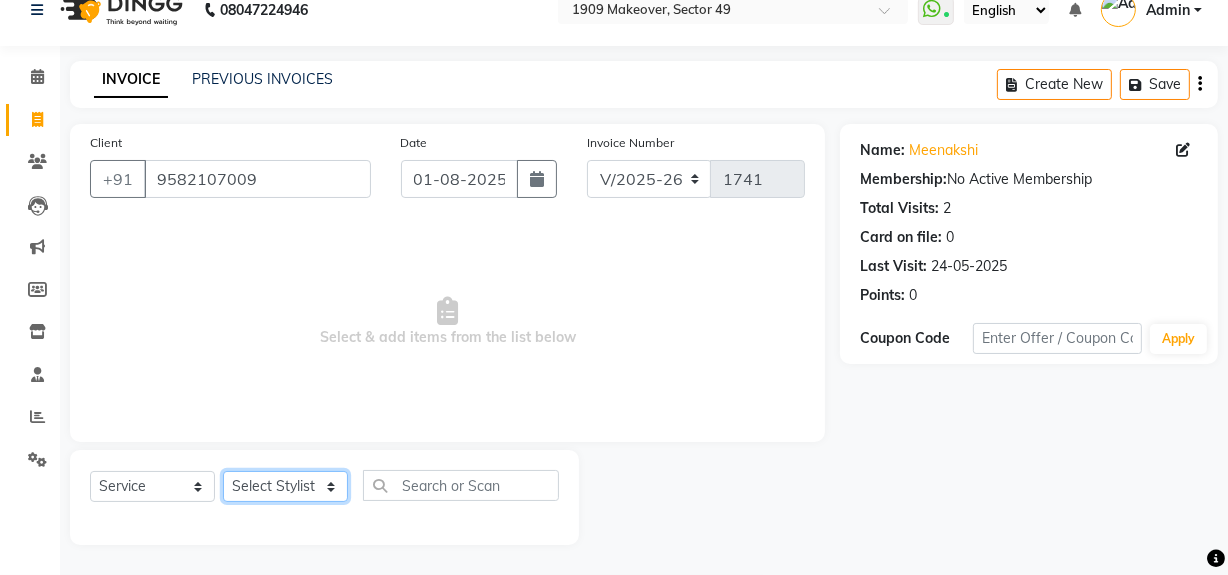 click on "Select Stylist Abdul Ahmed Arif Harun House Sale Jyoti Nisha Rehaan Ujjwal Umesh Veer vikram mehta Vishal" 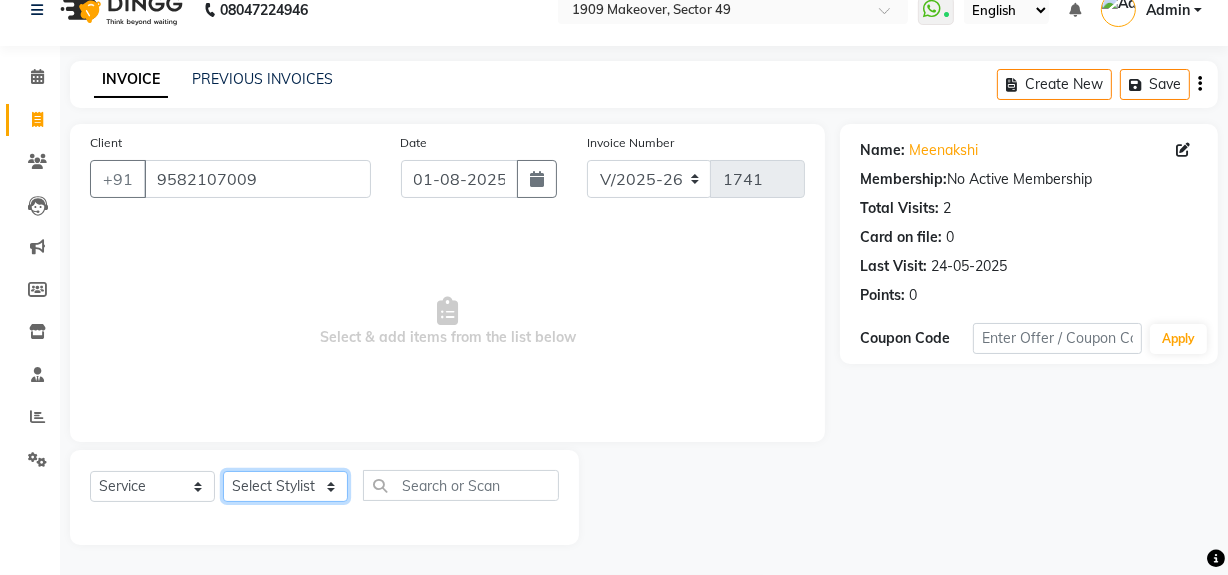 select on "57118" 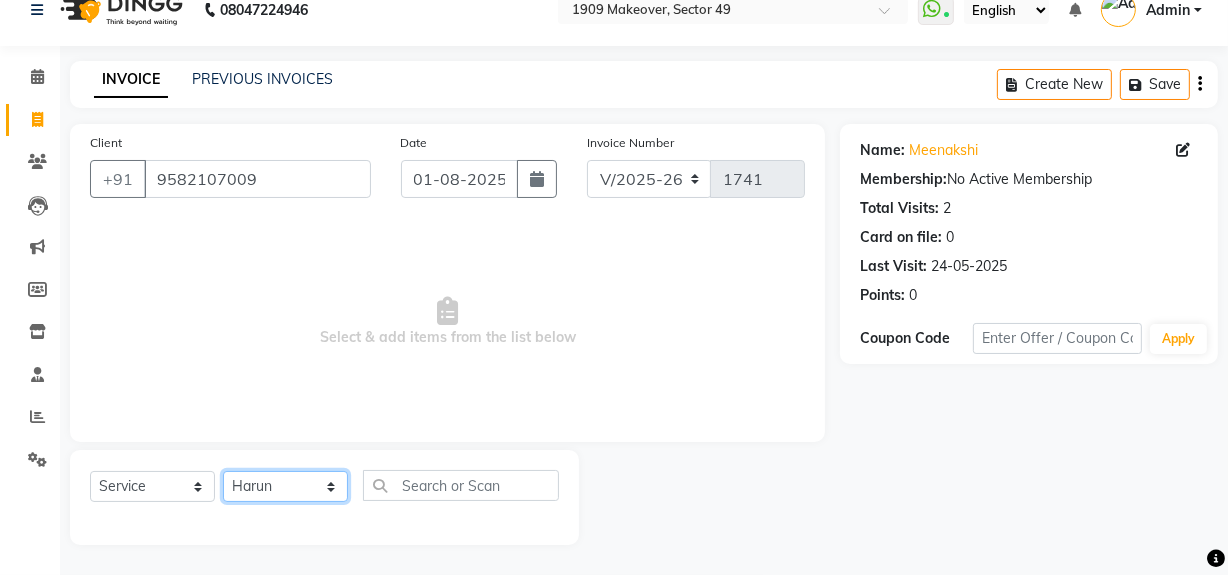 click on "Select Stylist Abdul Ahmed Arif Harun House Sale Jyoti Nisha Rehaan Ujjwal Umesh Veer vikram mehta Vishal" 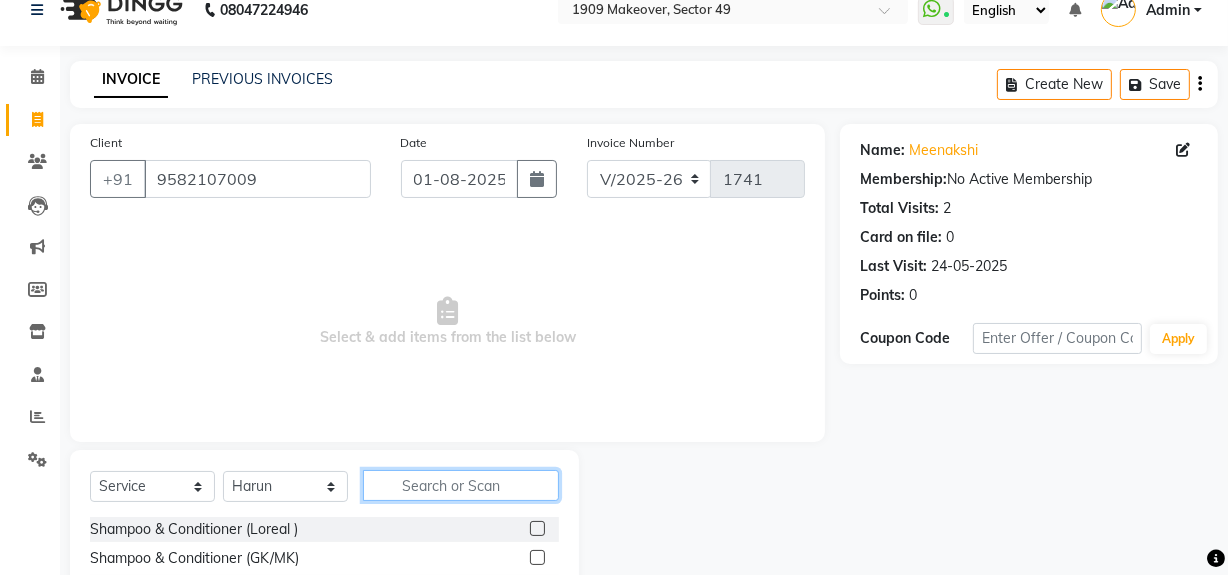 click 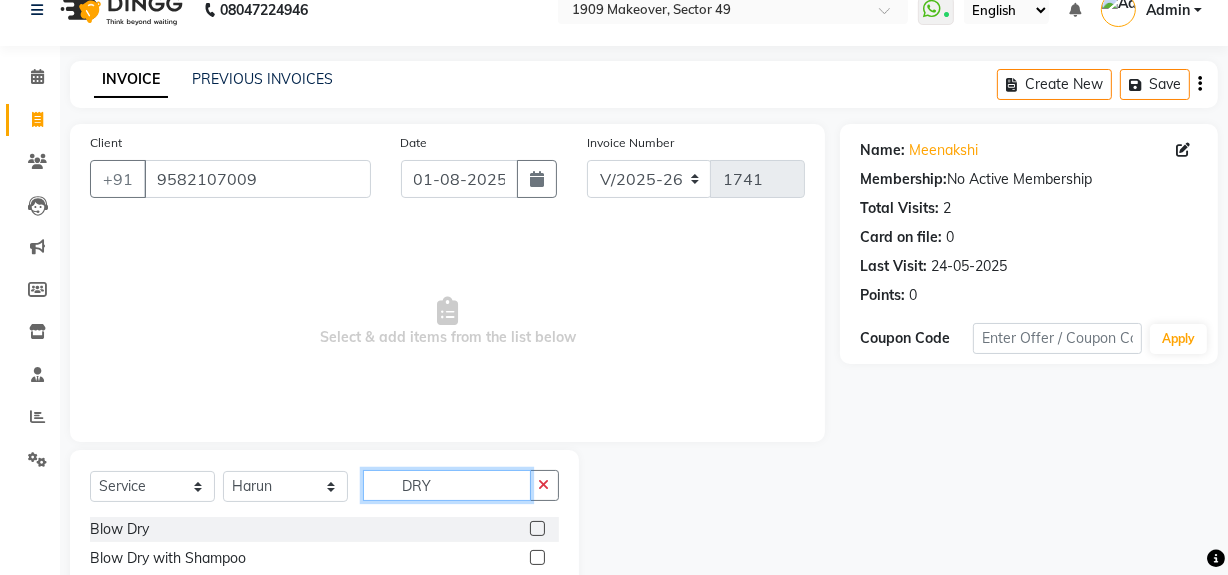 type on "DRY" 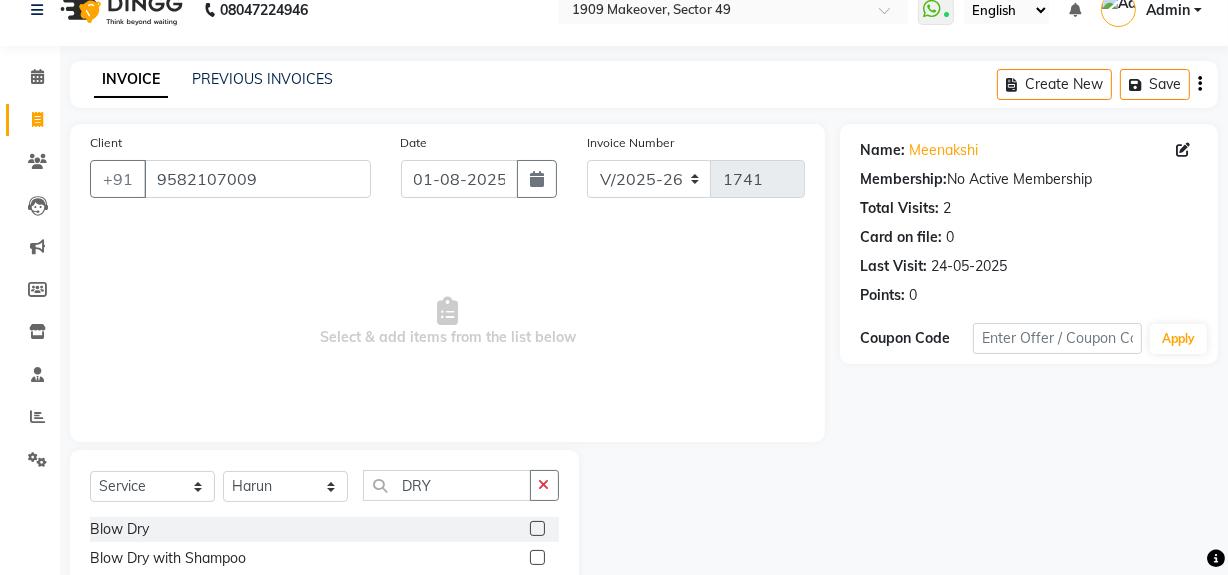 click 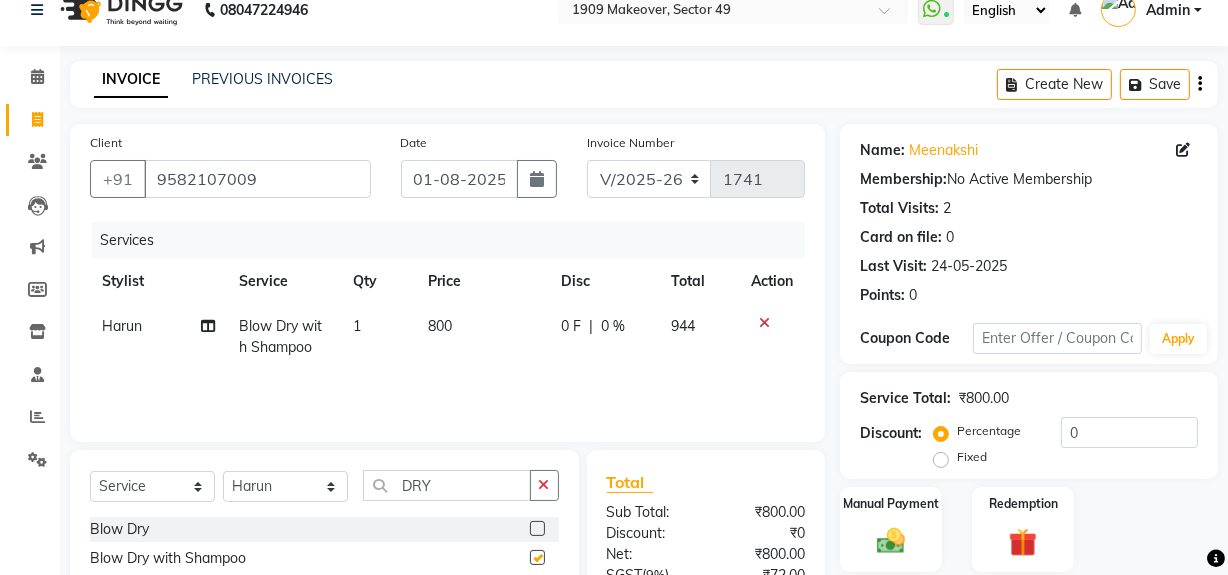 checkbox on "false" 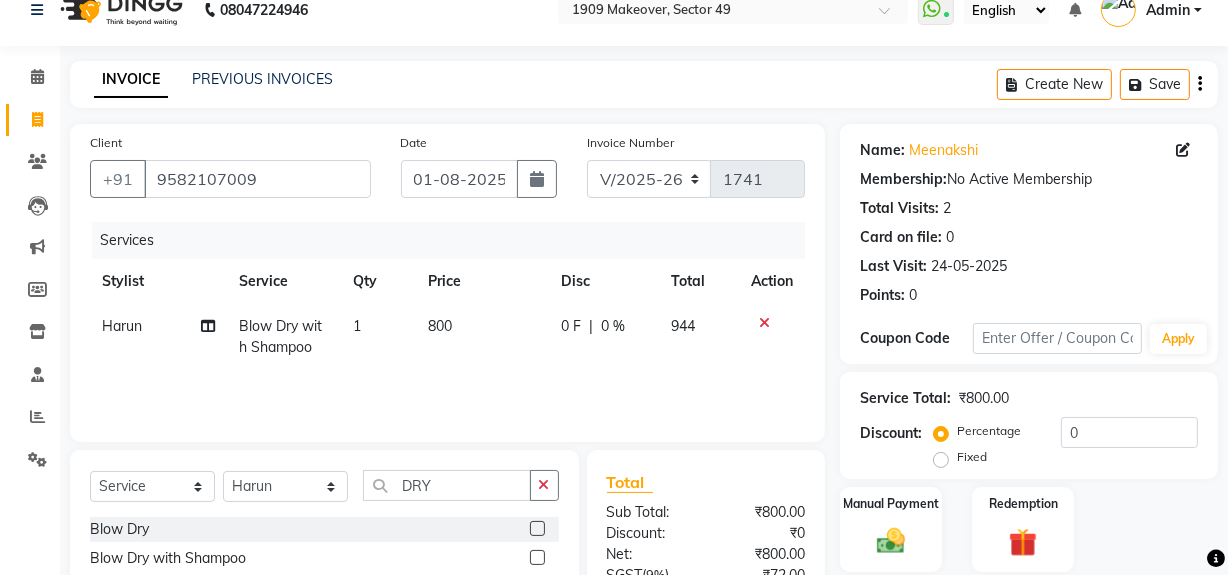 click on "800" 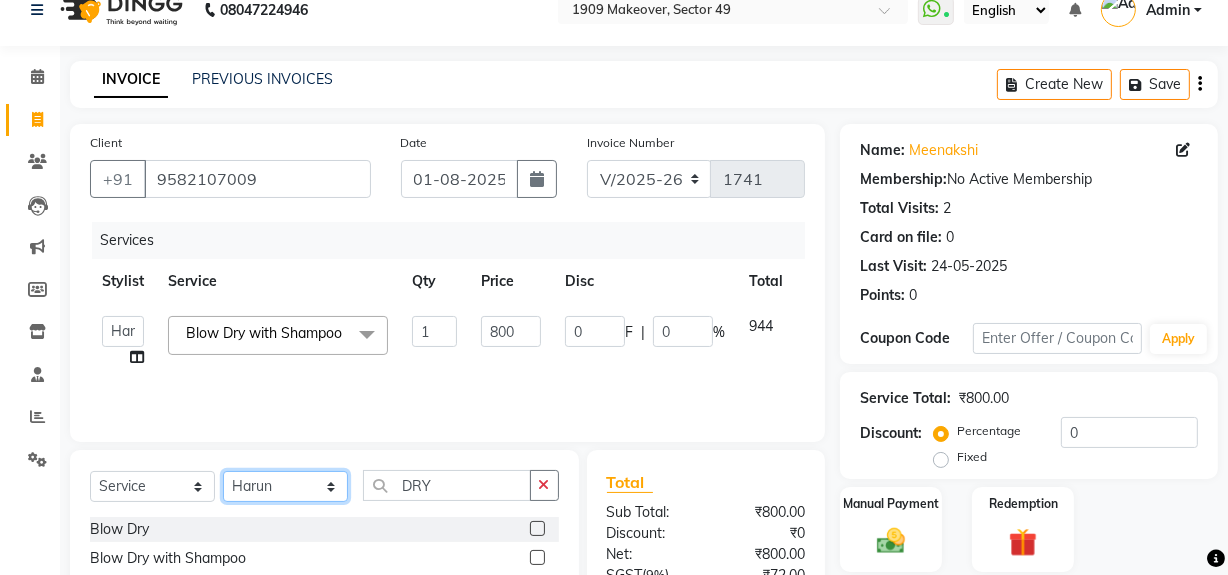 click on "Select Stylist Abdul Ahmed Arif Harun House Sale Jyoti Nisha Rehaan Ujjwal Umesh Veer vikram mehta Vishal" 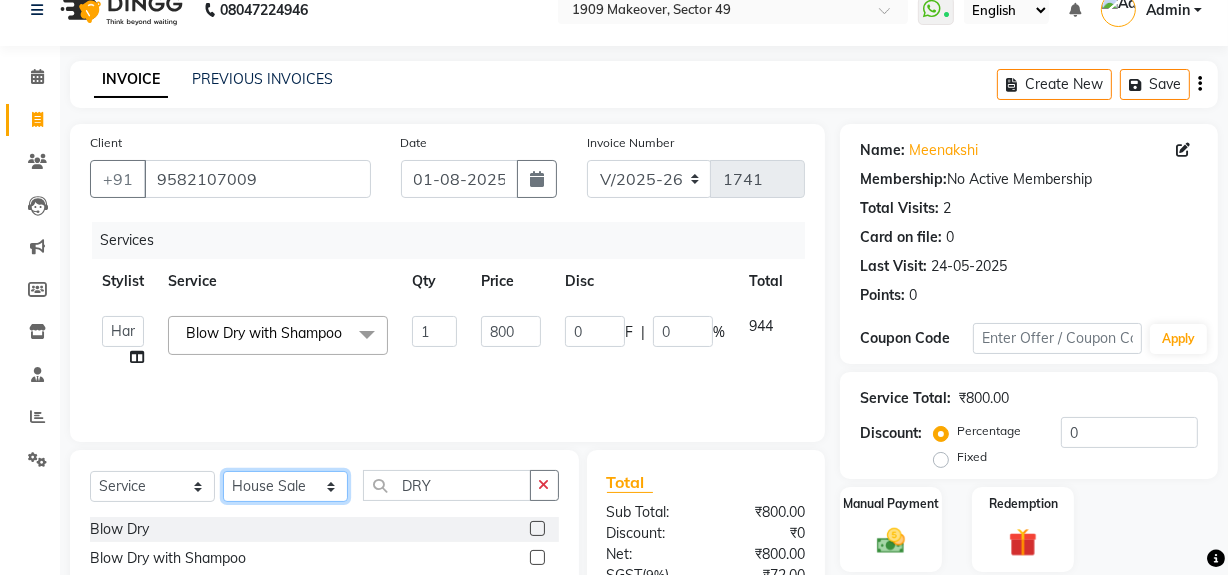 click on "Select Stylist Abdul Ahmed Arif Harun House Sale Jyoti Nisha Rehaan Ujjwal Umesh Veer vikram mehta Vishal" 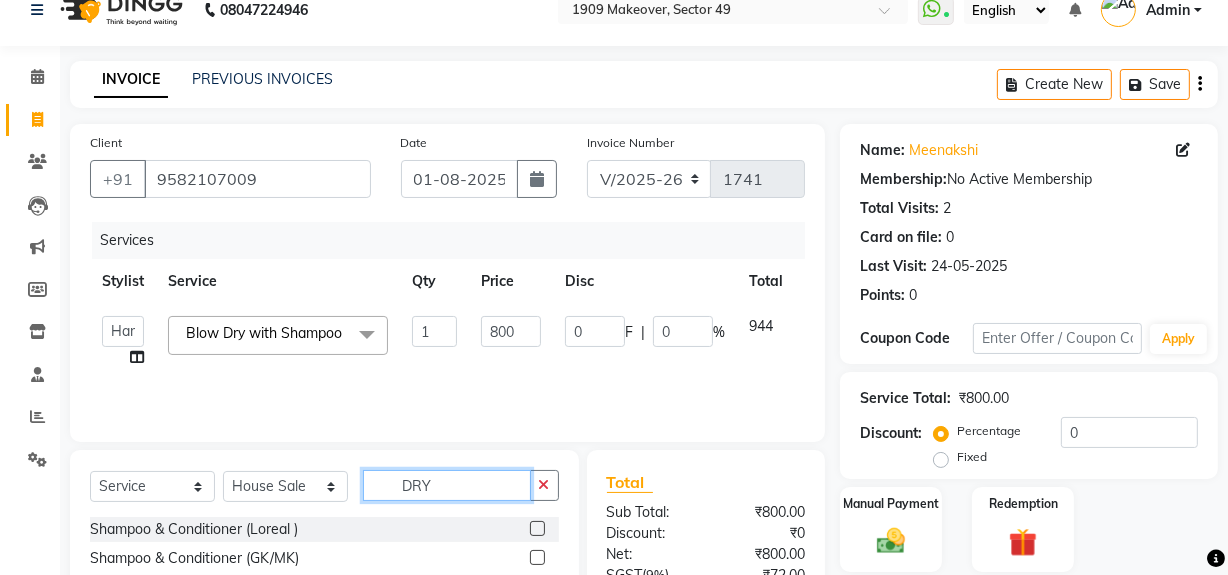click on "DRY" 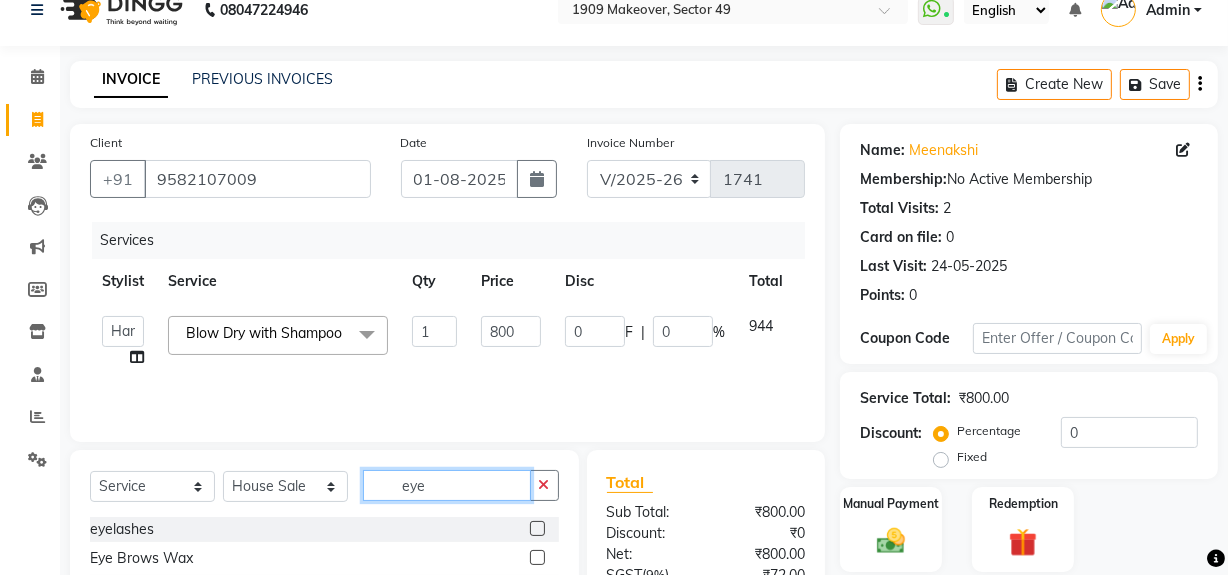 scroll, scrollTop: 225, scrollLeft: 0, axis: vertical 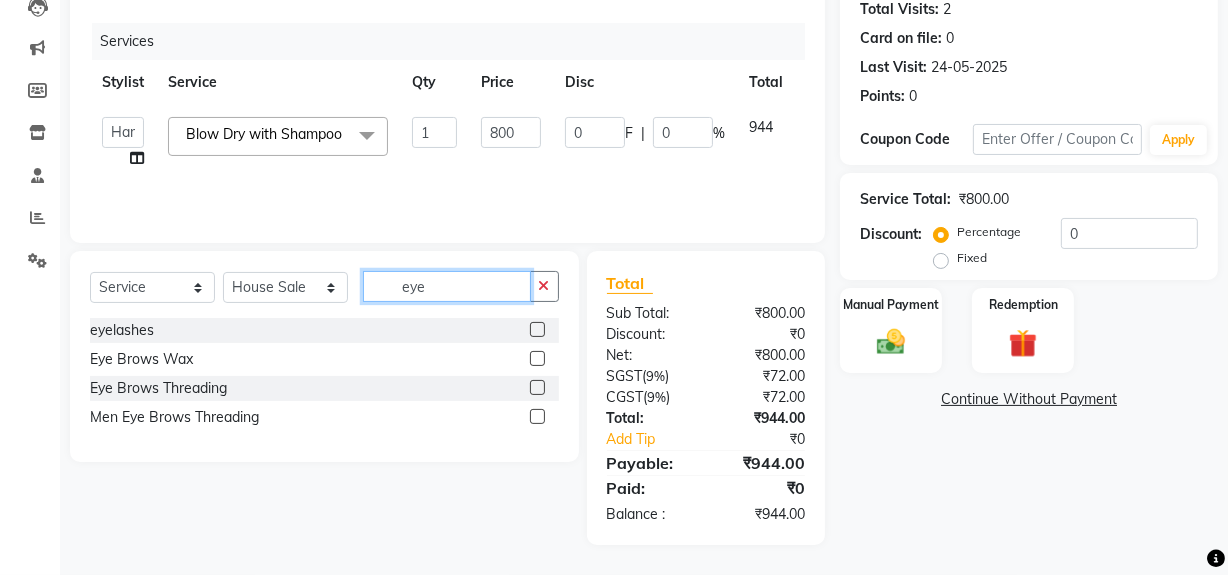type on "eye" 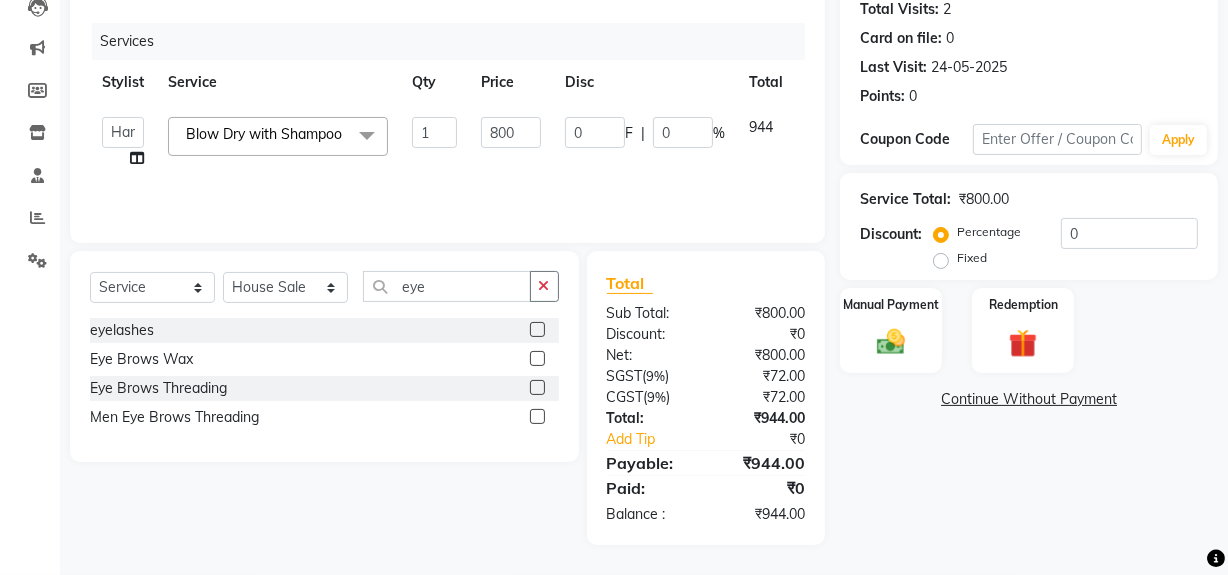 click 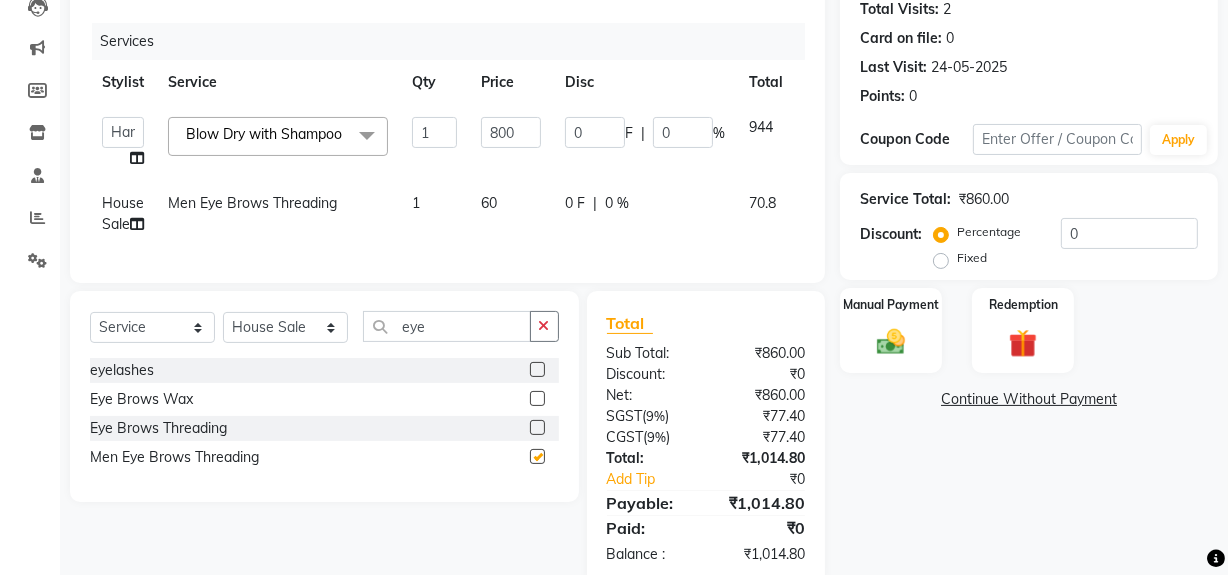 checkbox on "false" 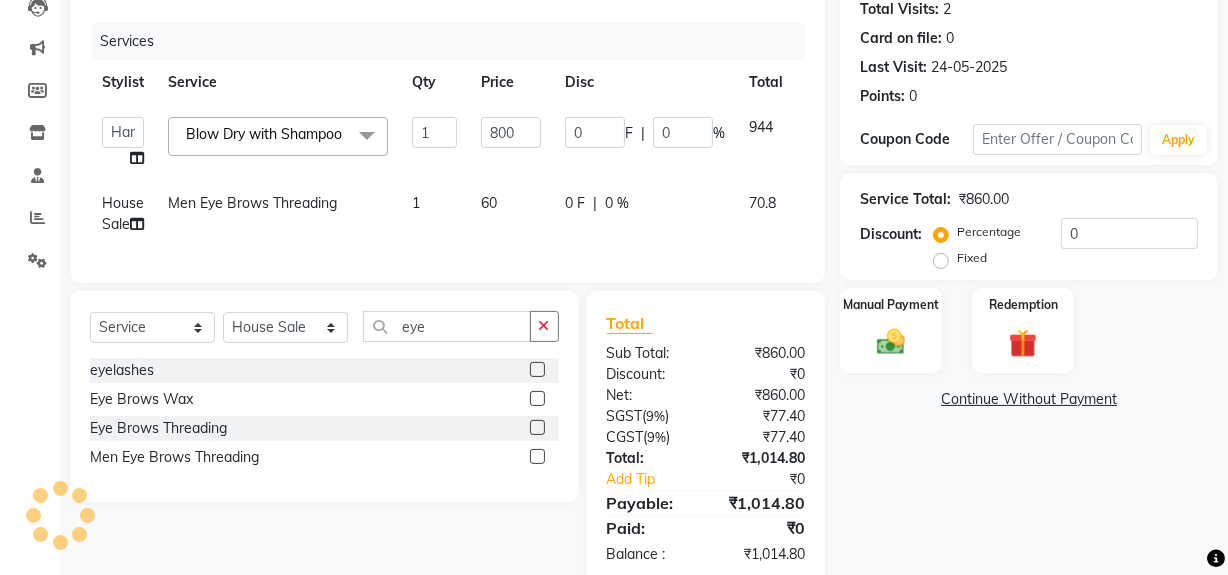 click on "60" 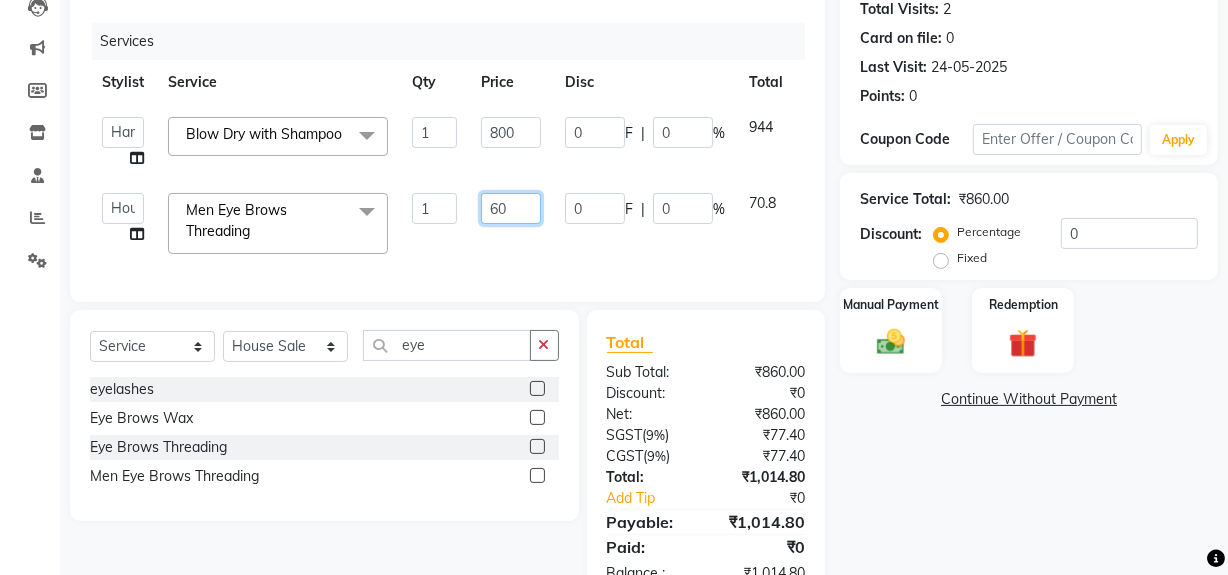 drag, startPoint x: 487, startPoint y: 213, endPoint x: 542, endPoint y: 228, distance: 57.00877 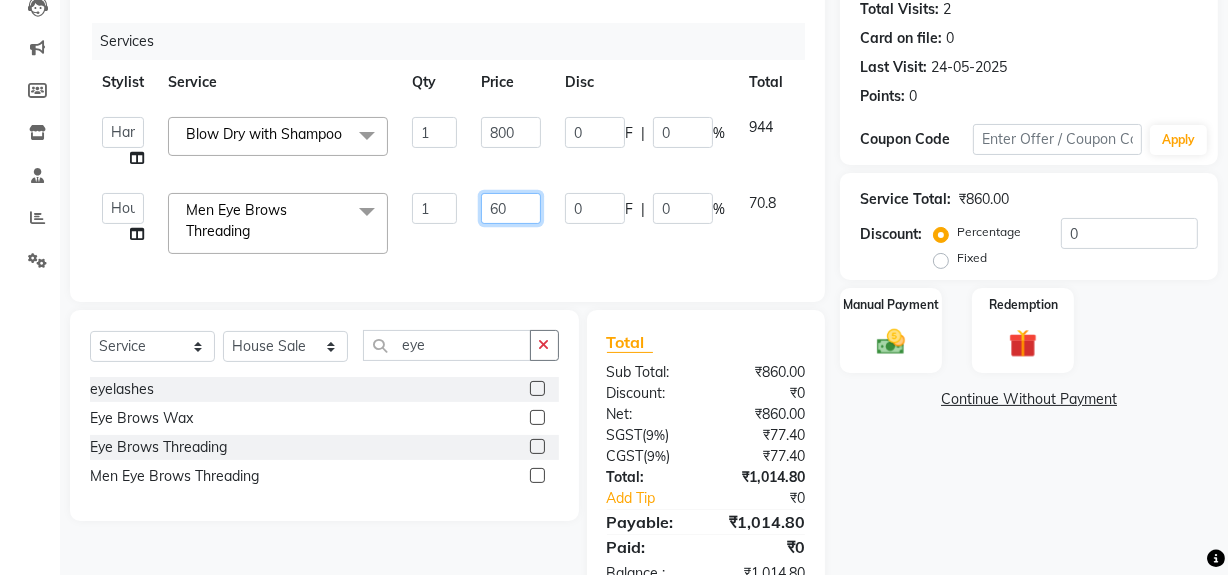 click on "60" 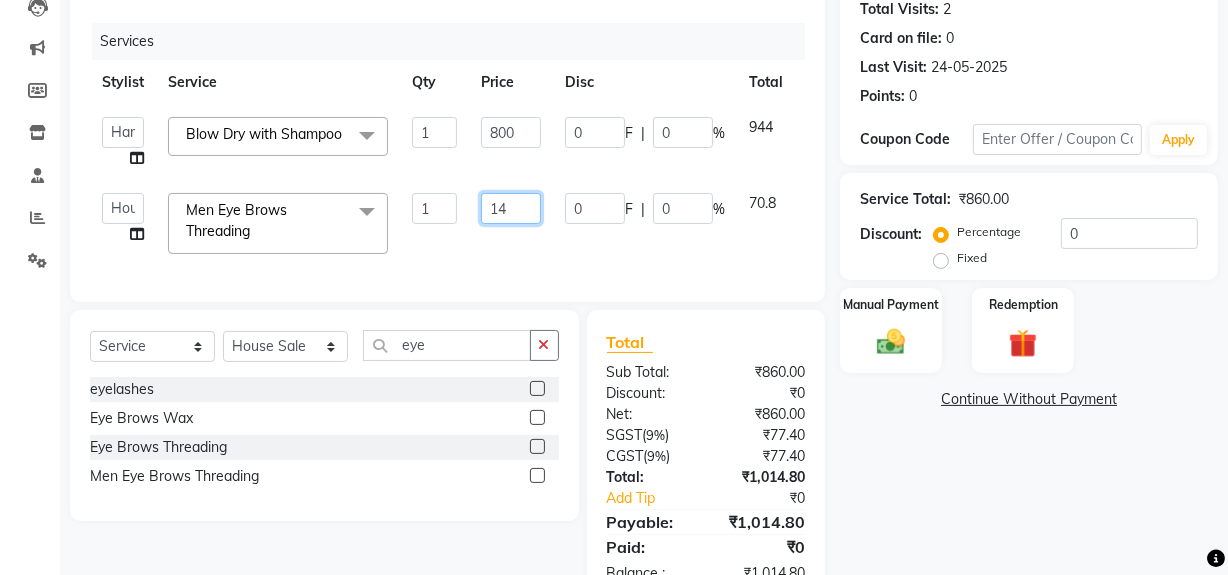 type on "140" 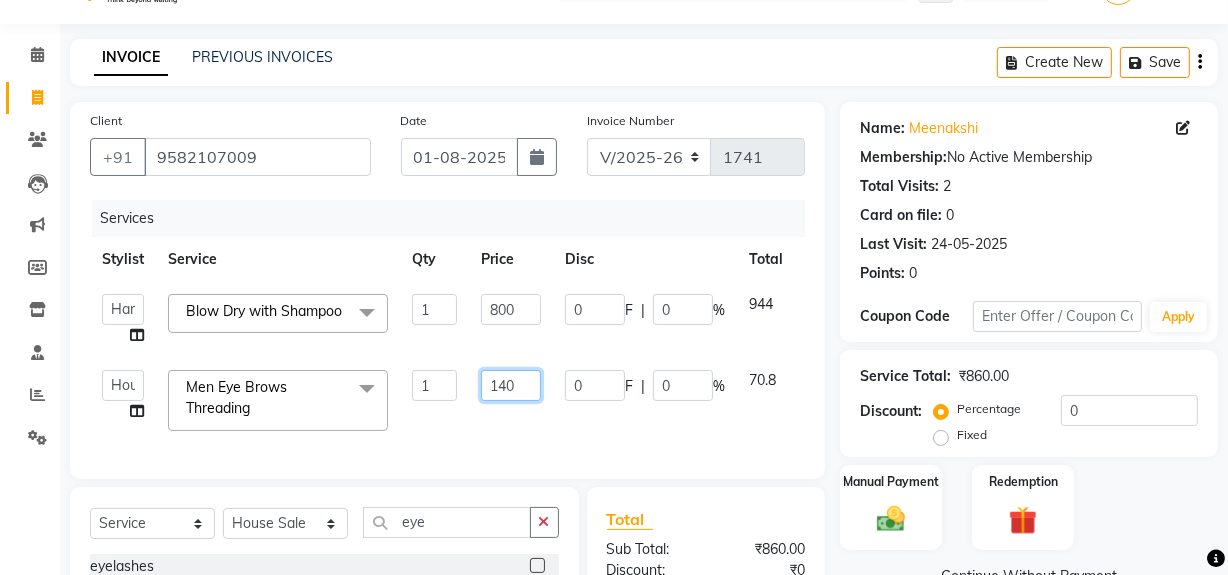 scroll, scrollTop: 0, scrollLeft: 0, axis: both 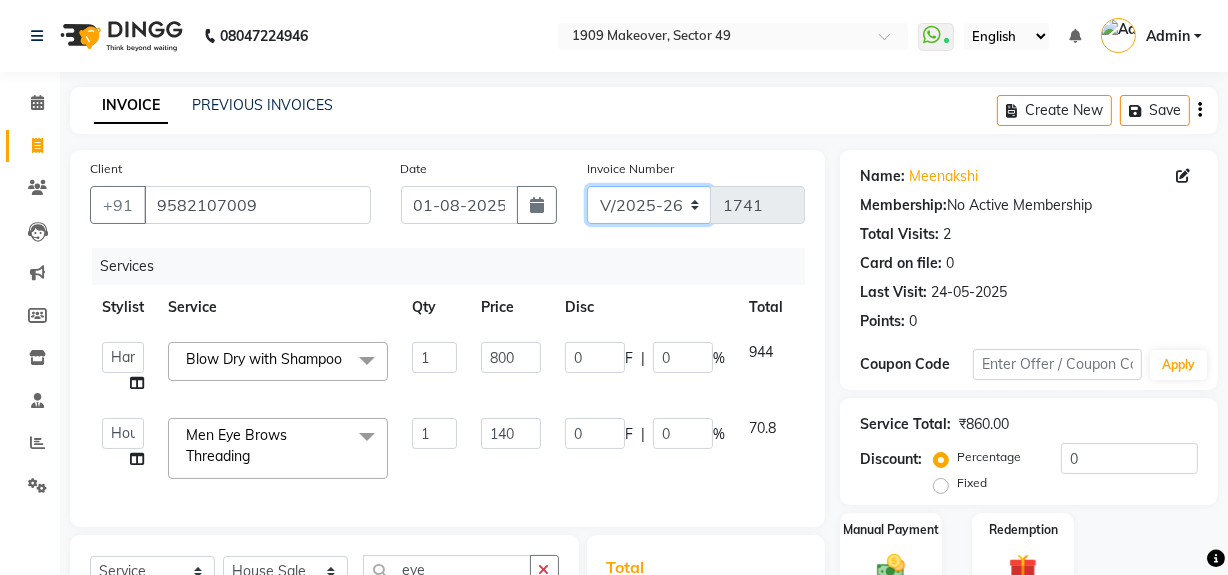 drag, startPoint x: 676, startPoint y: 197, endPoint x: 671, endPoint y: 214, distance: 17.720045 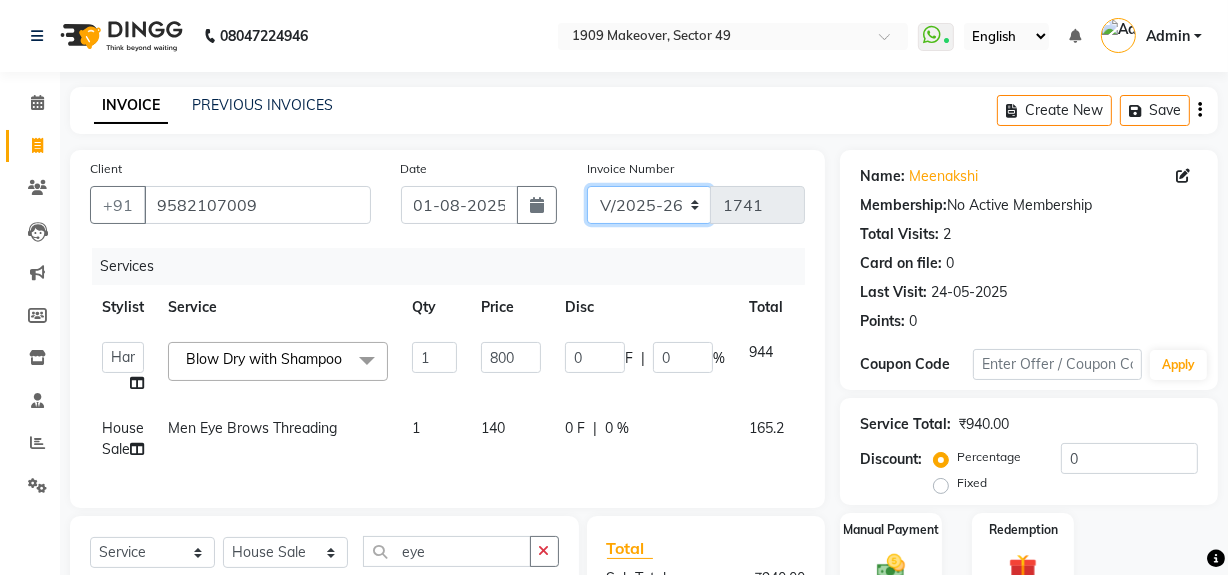select on "6924" 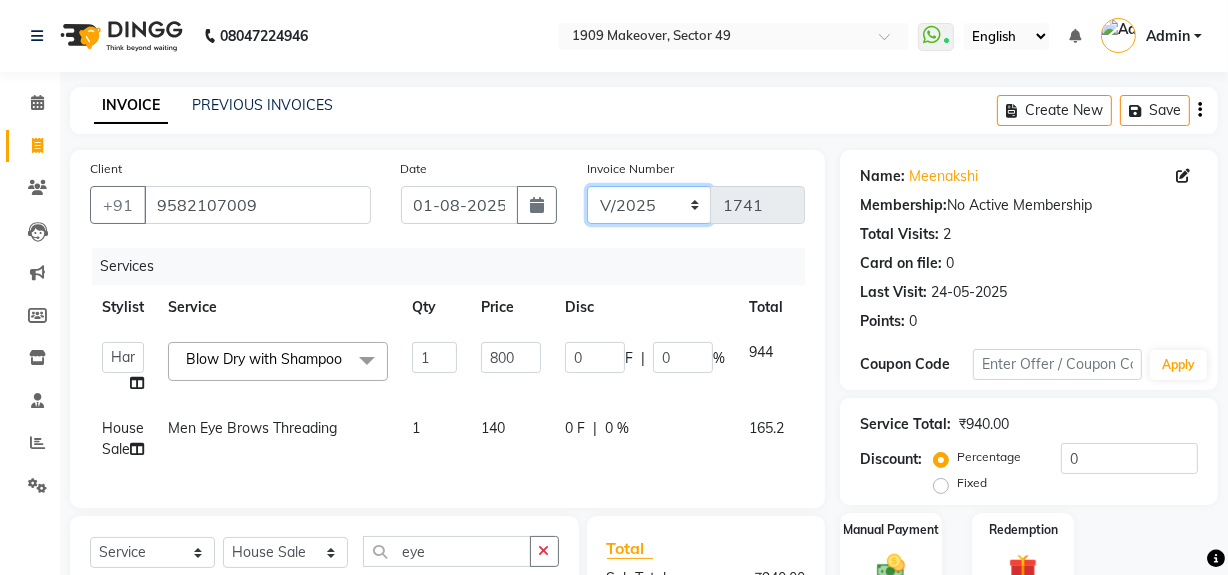 click on "V/2025 V/2025-26" 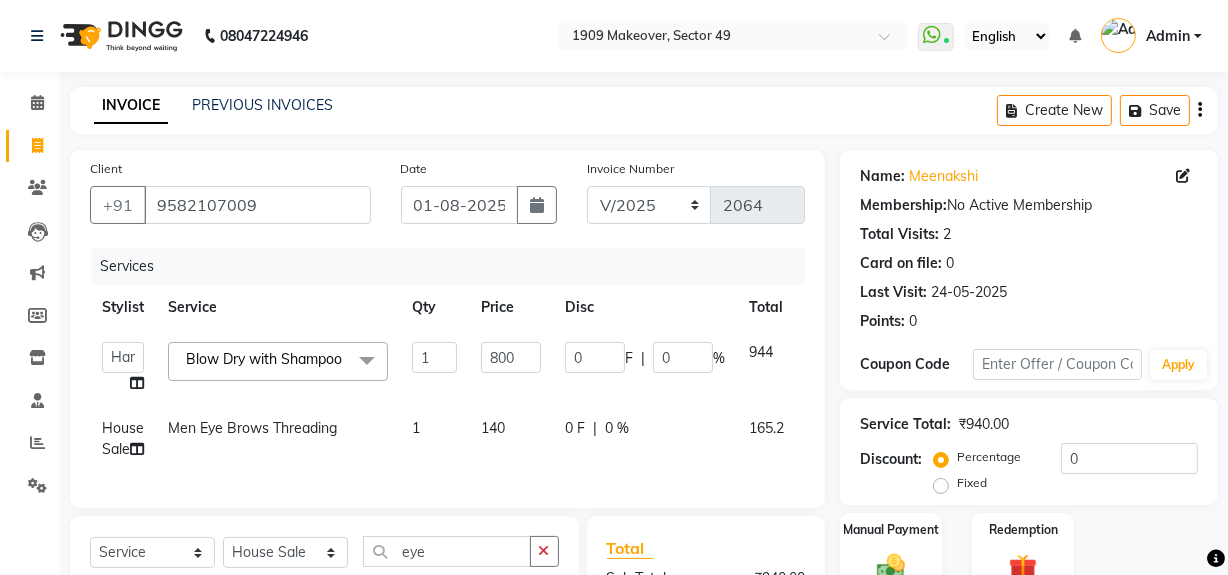 drag, startPoint x: 1223, startPoint y: 262, endPoint x: 1220, endPoint y: 170, distance: 92.0489 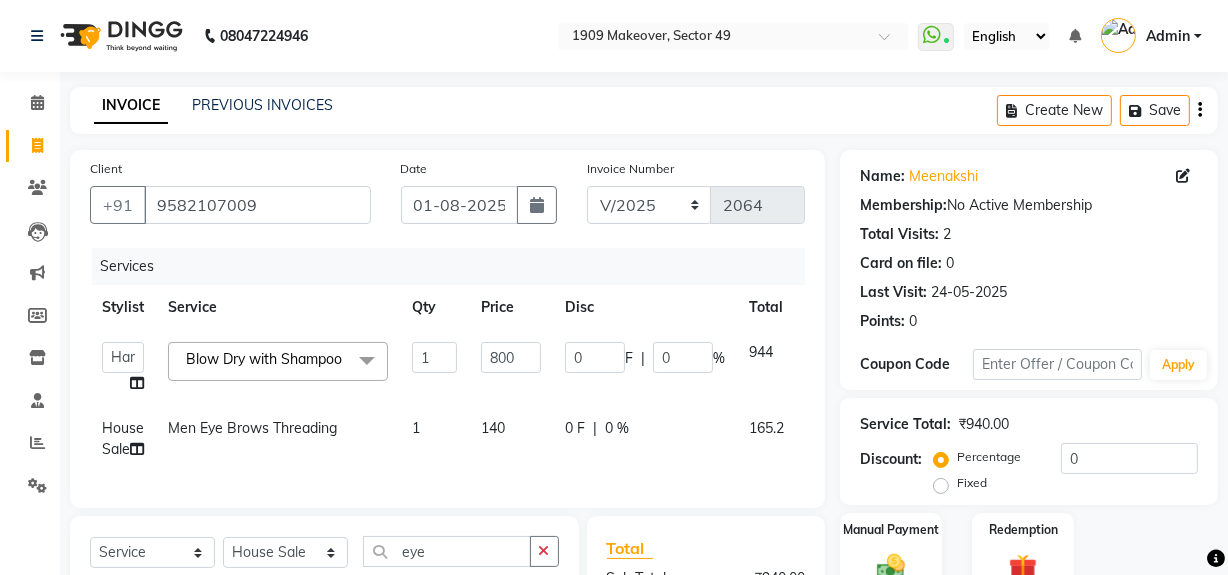 click on "Select Location × 1909 Makeover, Sector 49  WhatsApp Status  ✕ Status:  Connected Most Recent Message: 31-07-2025     08:14 PM Recent Service Activity: 01-08-2025     12:17 PM English ENGLISH Español العربية मराठी हिंदी ગુજરાતી தமிழ் 中文 Notifications nothing to show Admin Manage Profile Change Password Sign out  Version:3.15.11  ☀ 1909 Makeover, Sector 49  Calendar  Invoice  Clients  Leads   Marketing  Members  Inventory  Staff  Reports  Settings Completed InProgress Upcoming Dropped Tentative Check-In Confirm Bookings Generate Report Segments Page Builder INVOICE PREVIOUS INVOICES Create New   Save  Client +91 [PHONE] Date 01-08-2025 Invoice Number [INVOICE_NUMBER] Services Stylist Service Qty Price Disc Total Action  Abdul   Ahmed   Arif   Harun   House Sale   Jyoti   Nisha   Rehaan   Ujjwal   Umesh   Veer   vikram mehta   Vishal  Blow Dry with Shampoo  x Shampoo & Conditioner (Loreal ) Hair Cut ( Regular) Botox" at bounding box center (614, 287) 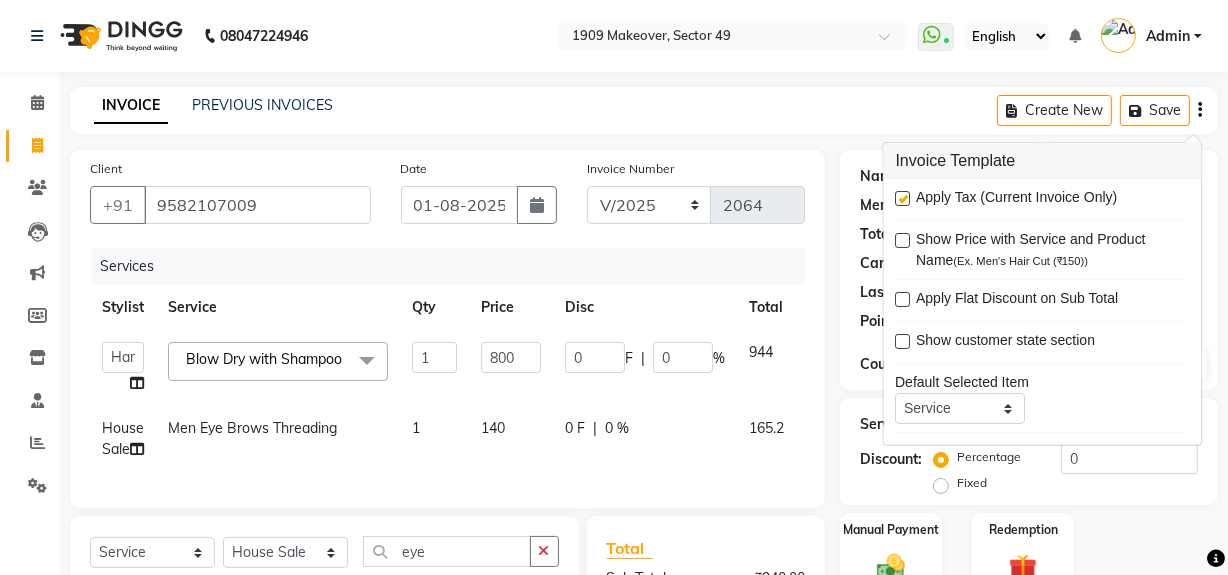 click at bounding box center (903, 198) 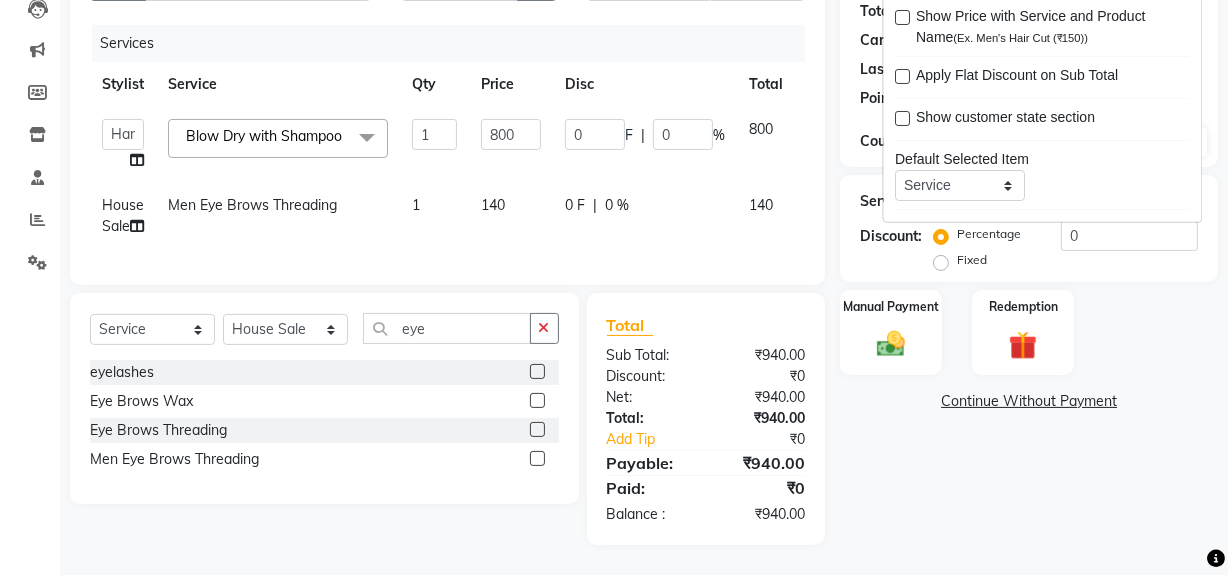 scroll, scrollTop: 266, scrollLeft: 0, axis: vertical 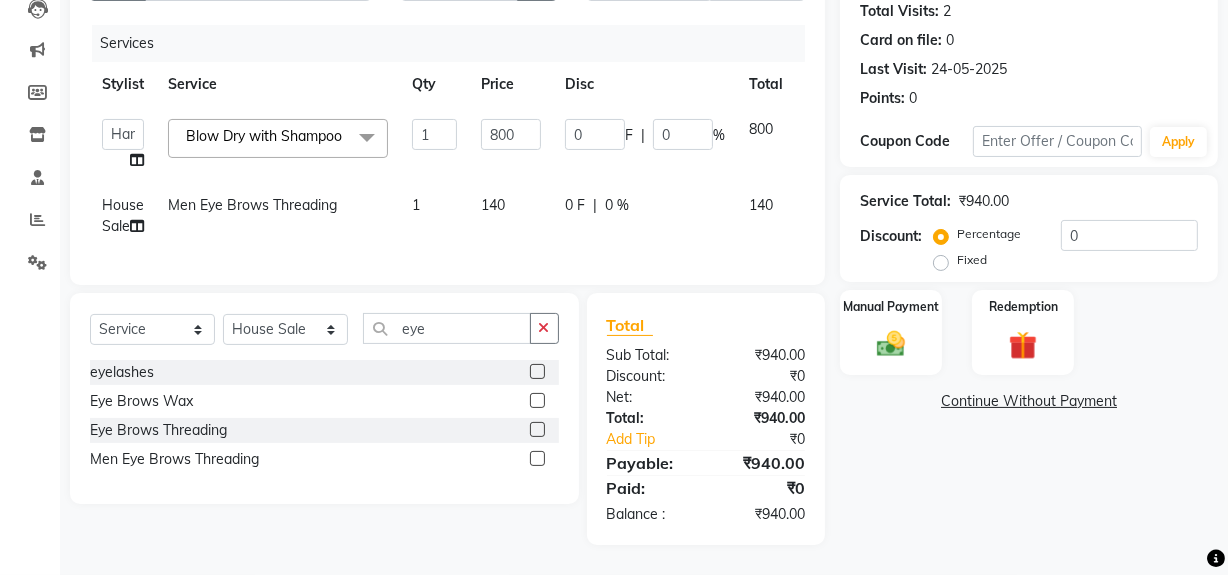 click on "Name: Meenakshi  Membership:  No Active Membership  Total Visits:  2 Card on file:  0 Last Visit:   24-05-2025 Points:   0  Coupon Code Apply Service Total:  ₹940.00  Discount:  Percentage   Fixed  0 Manual Payment Redemption  Continue Without Payment" 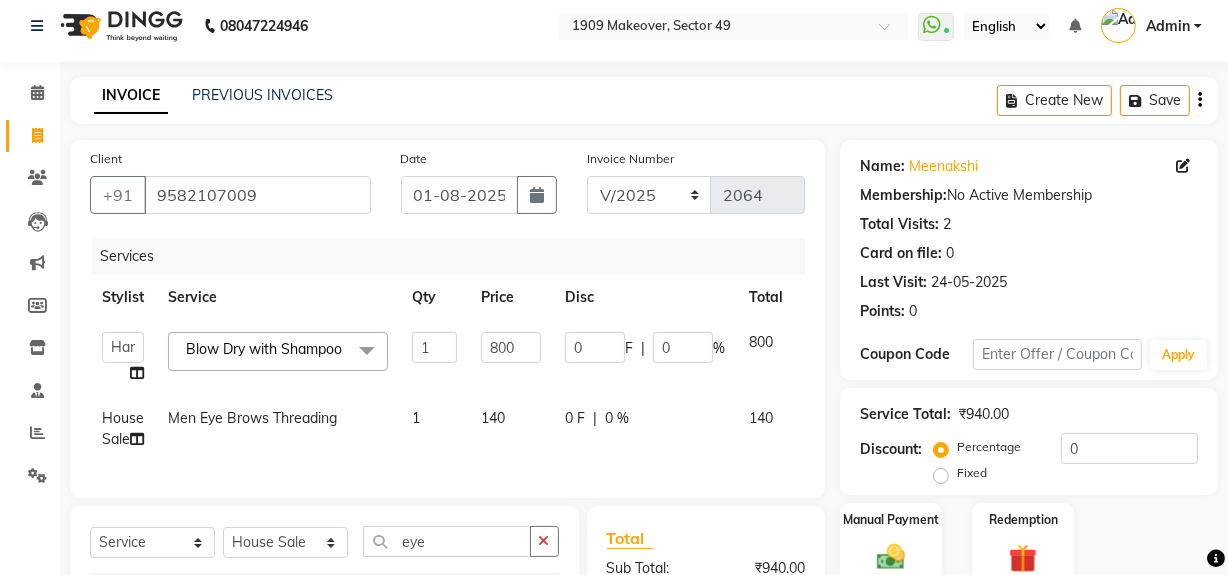 scroll, scrollTop: 1, scrollLeft: 0, axis: vertical 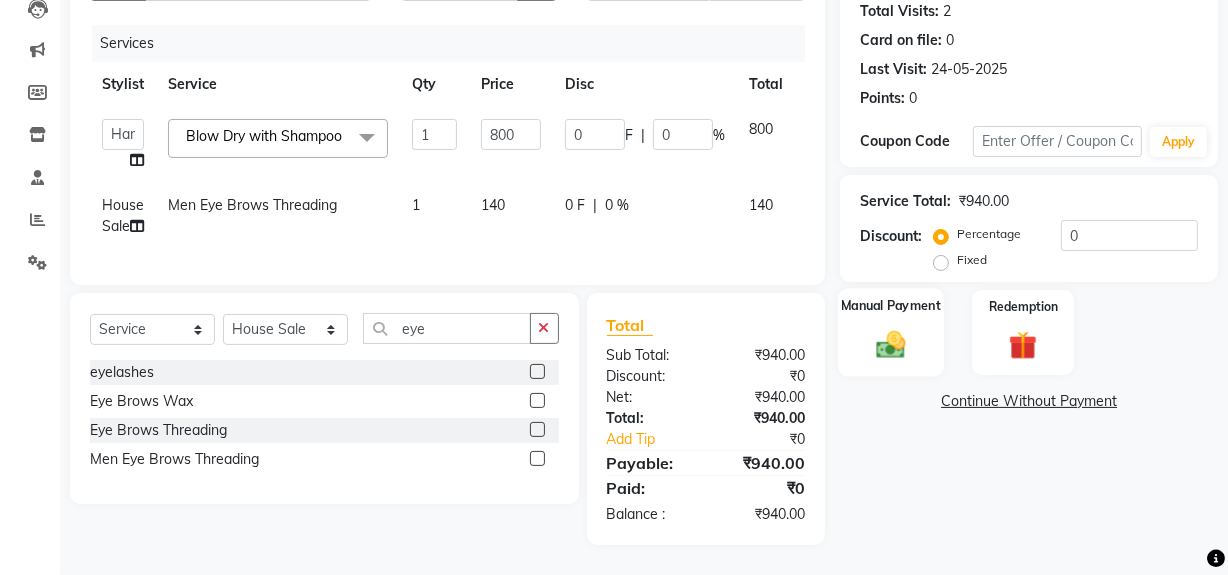 click on "Manual Payment" 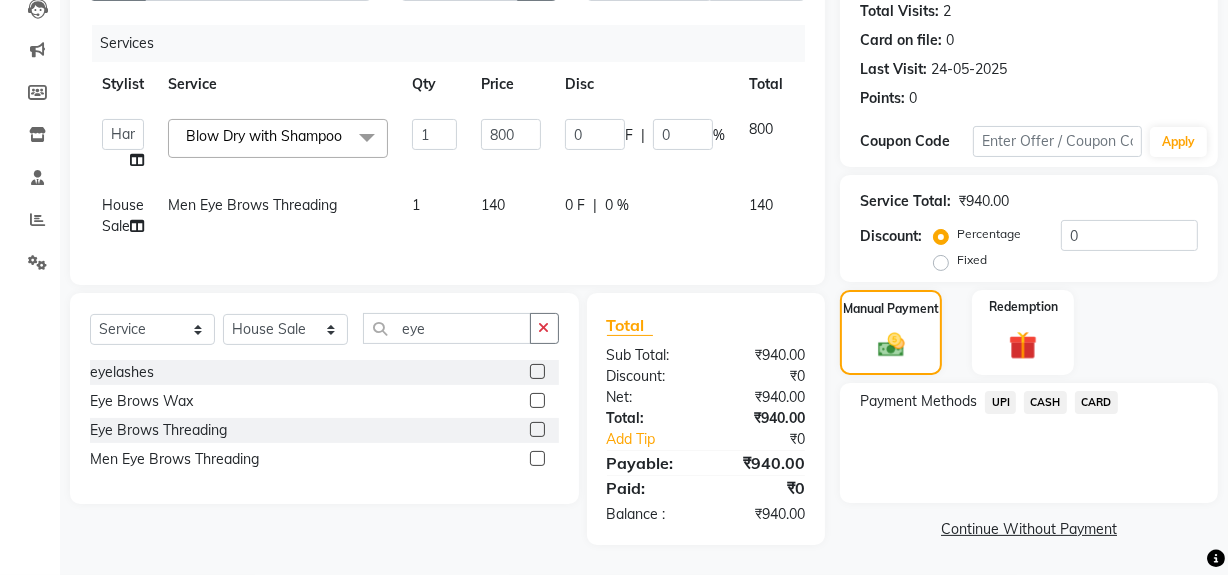 click on "CASH" 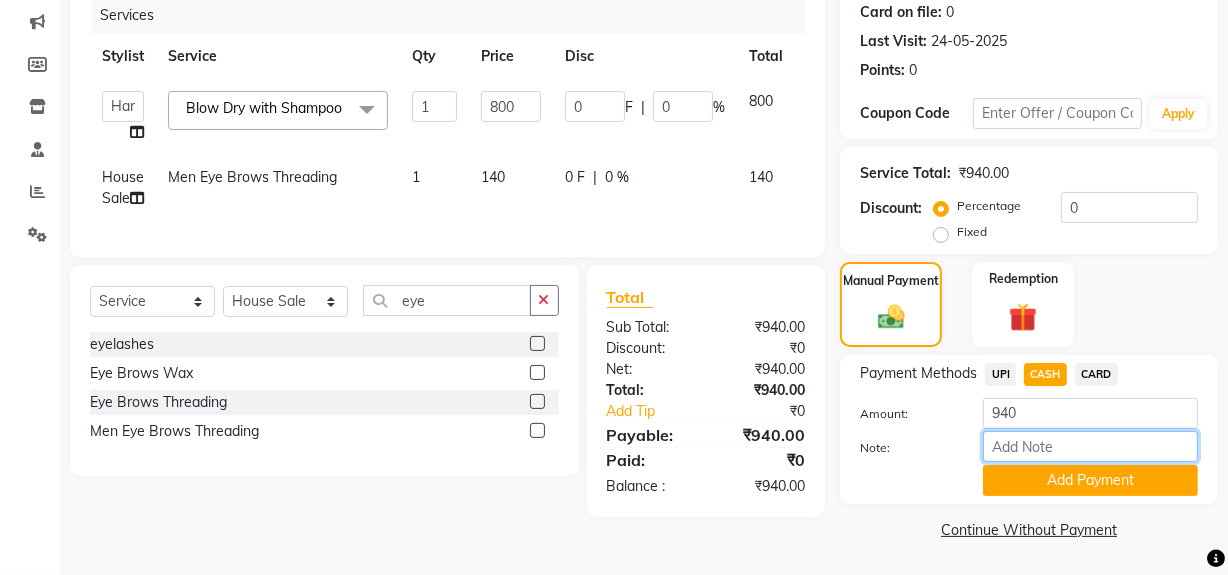 click on "Note:" at bounding box center (1090, 446) 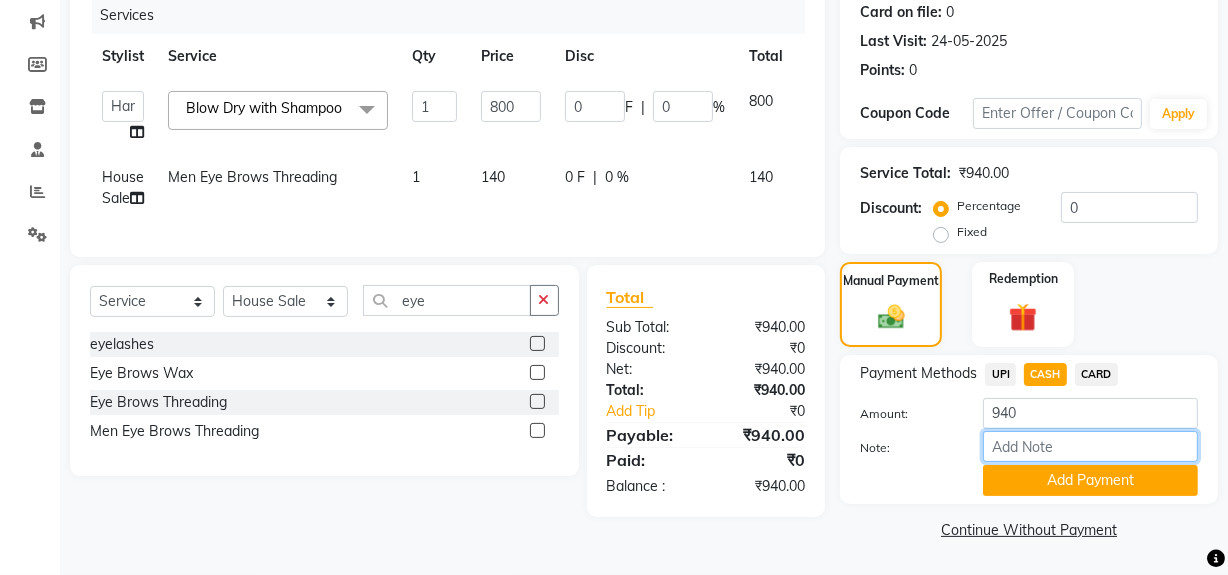 type on "NT" 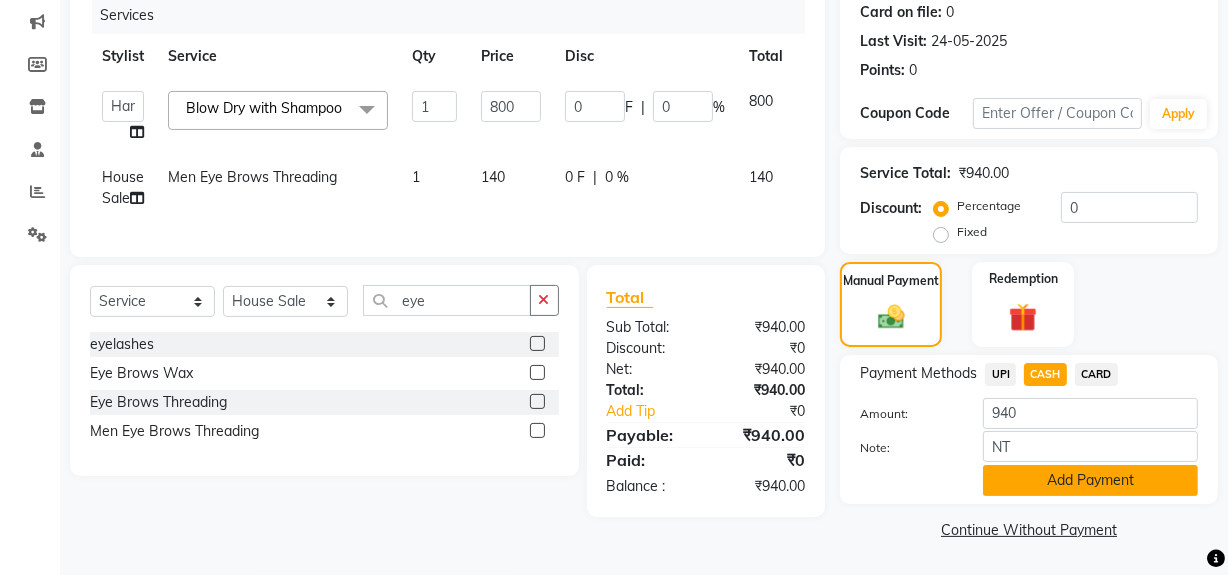 click on "Add Payment" 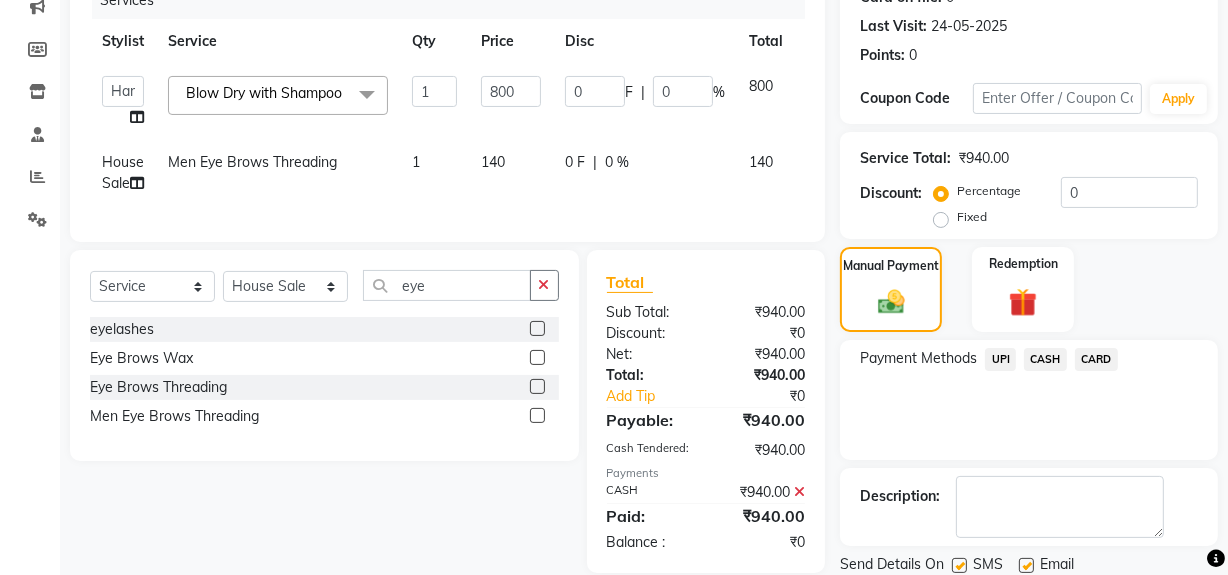 scroll, scrollTop: 337, scrollLeft: 0, axis: vertical 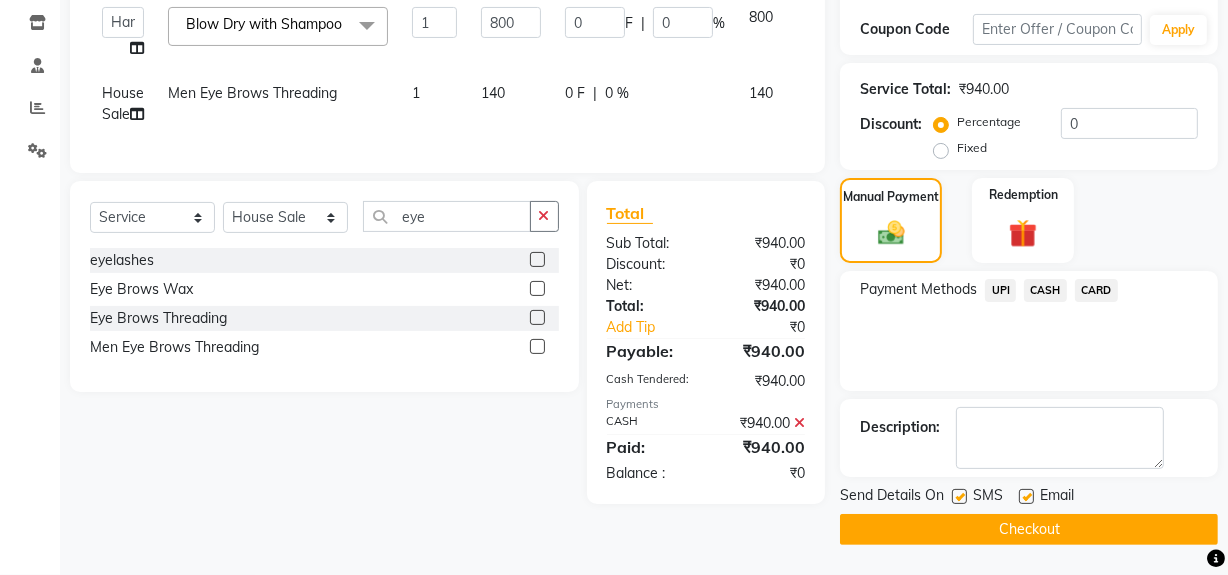click 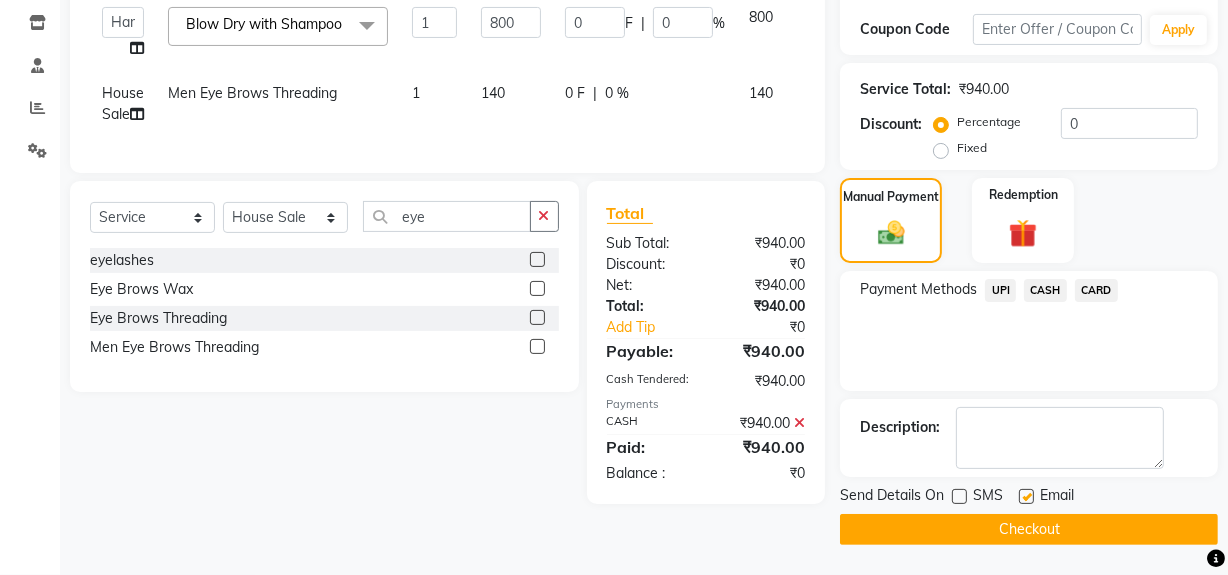 click on "Checkout" 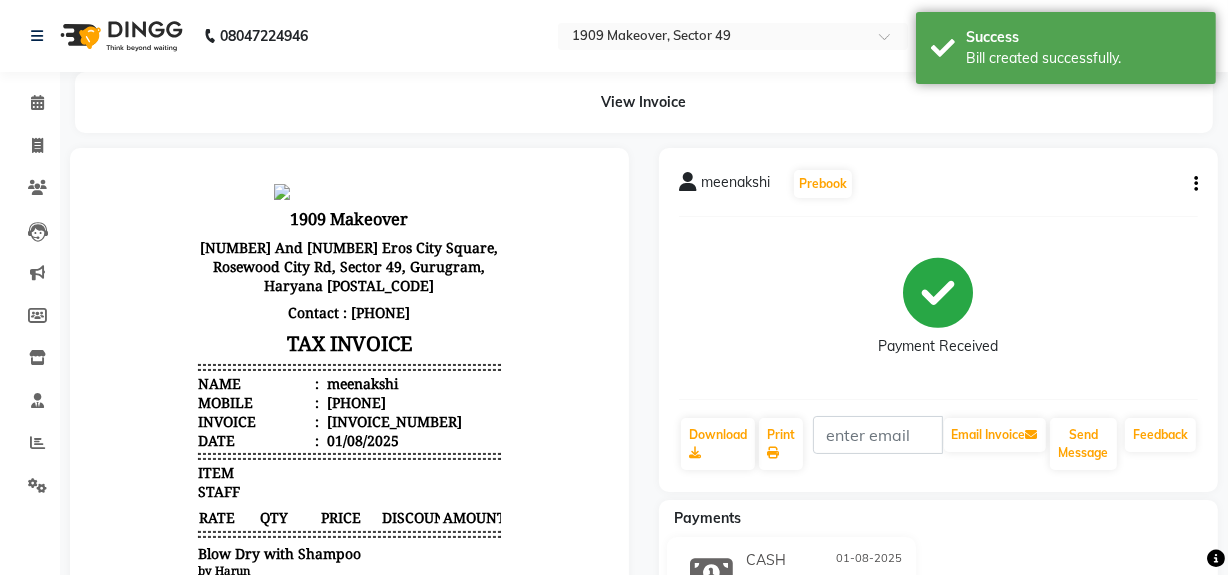 scroll, scrollTop: 0, scrollLeft: 0, axis: both 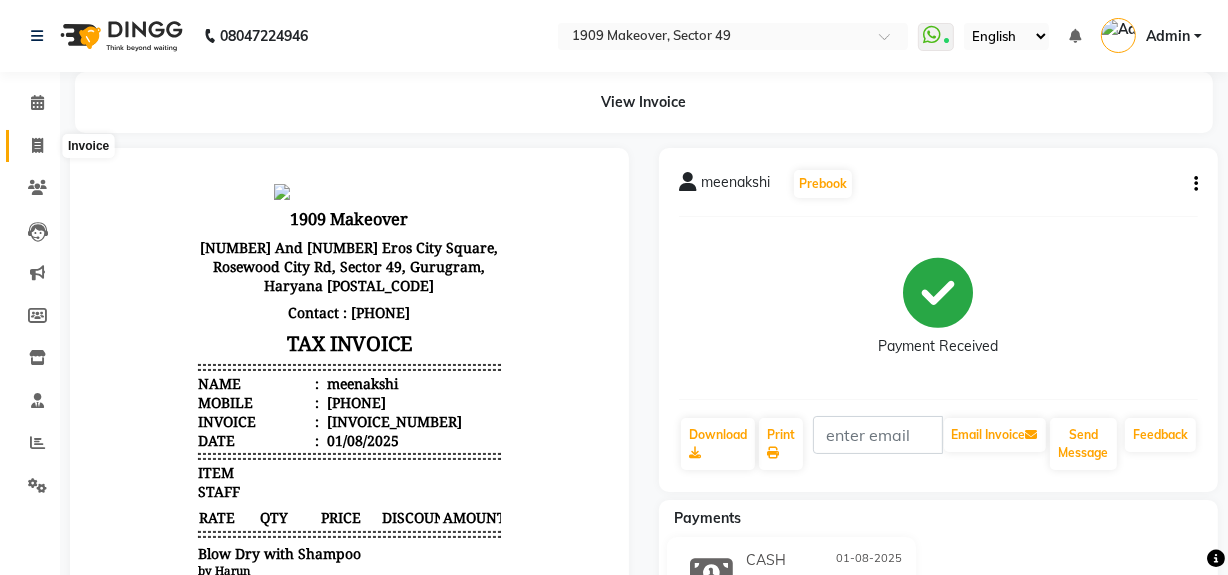 click 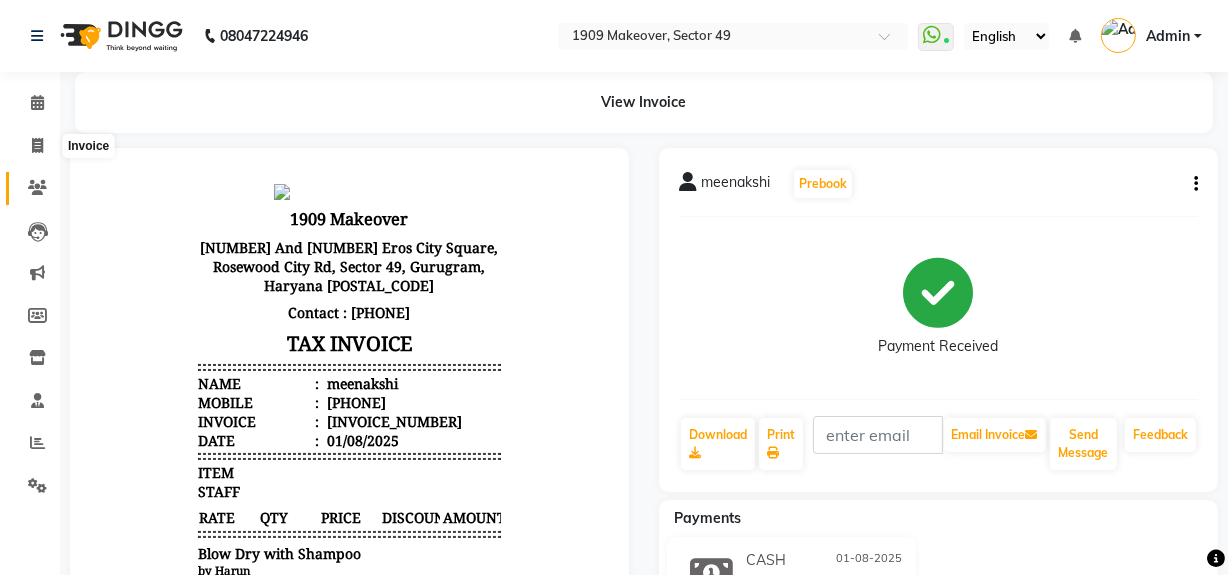 select on "6923" 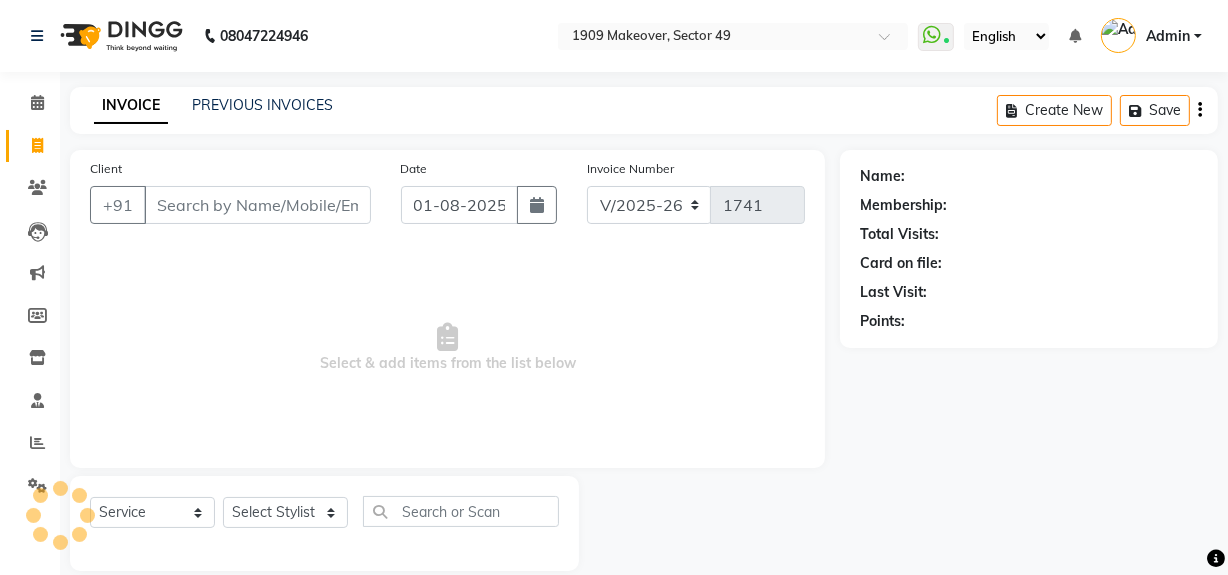 scroll, scrollTop: 26, scrollLeft: 0, axis: vertical 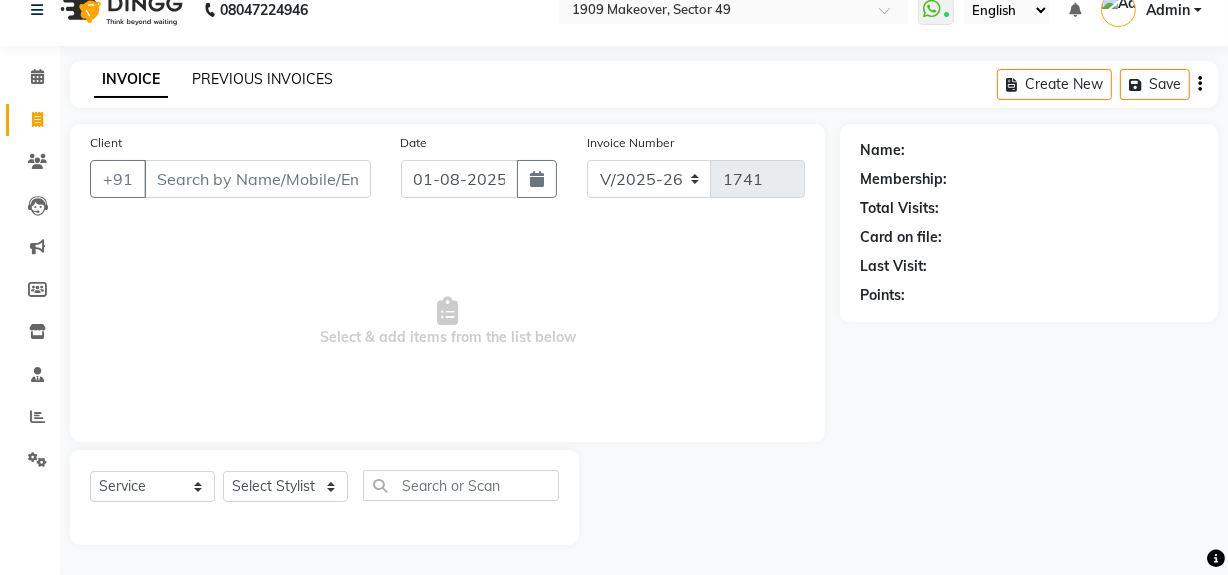 click on "PREVIOUS INVOICES" 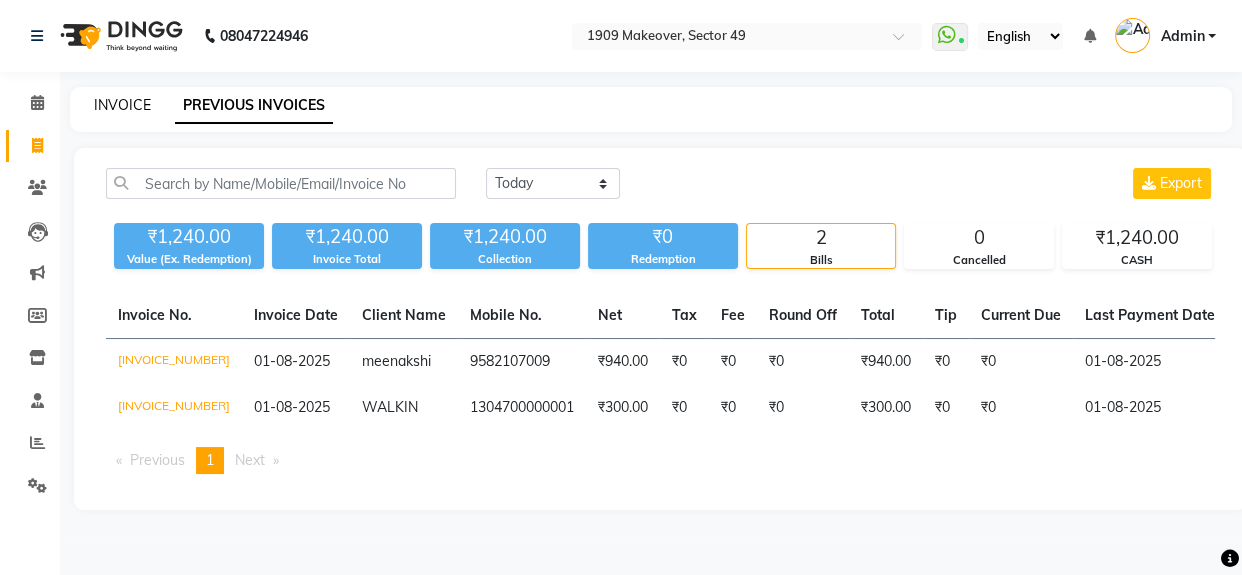 click on "INVOICE" 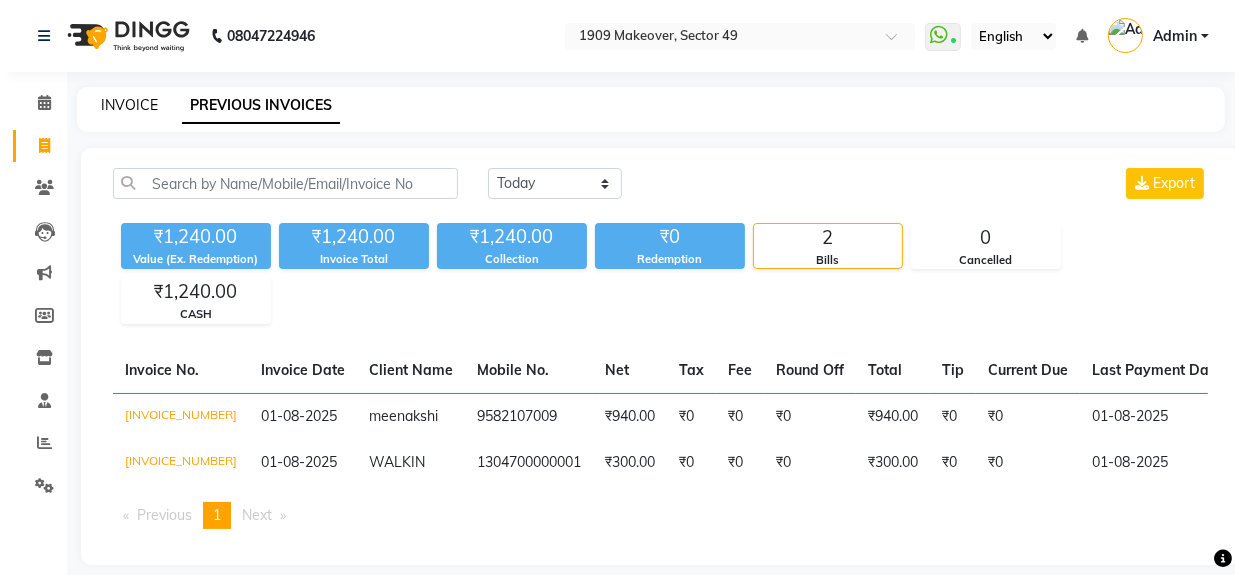 scroll, scrollTop: 26, scrollLeft: 0, axis: vertical 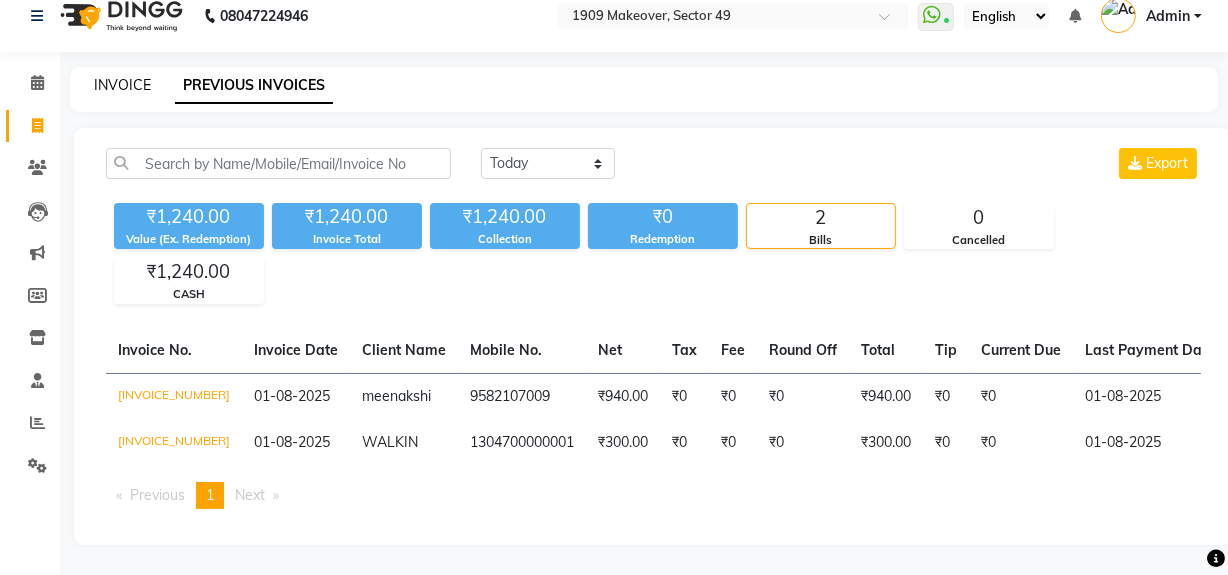select on "6923" 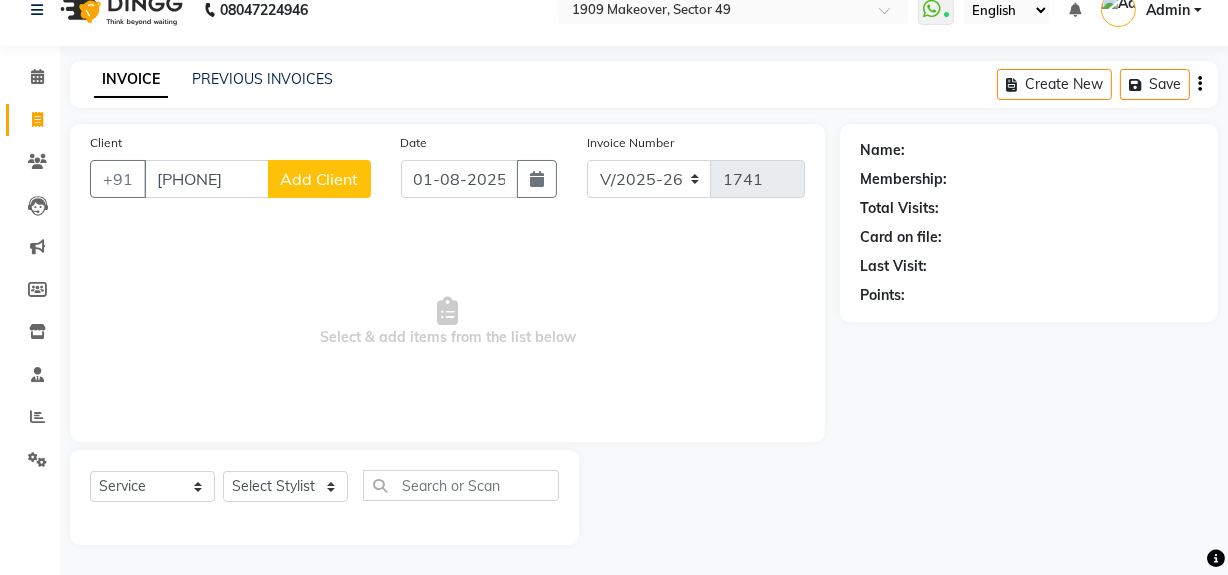 type on "[PHONE]" 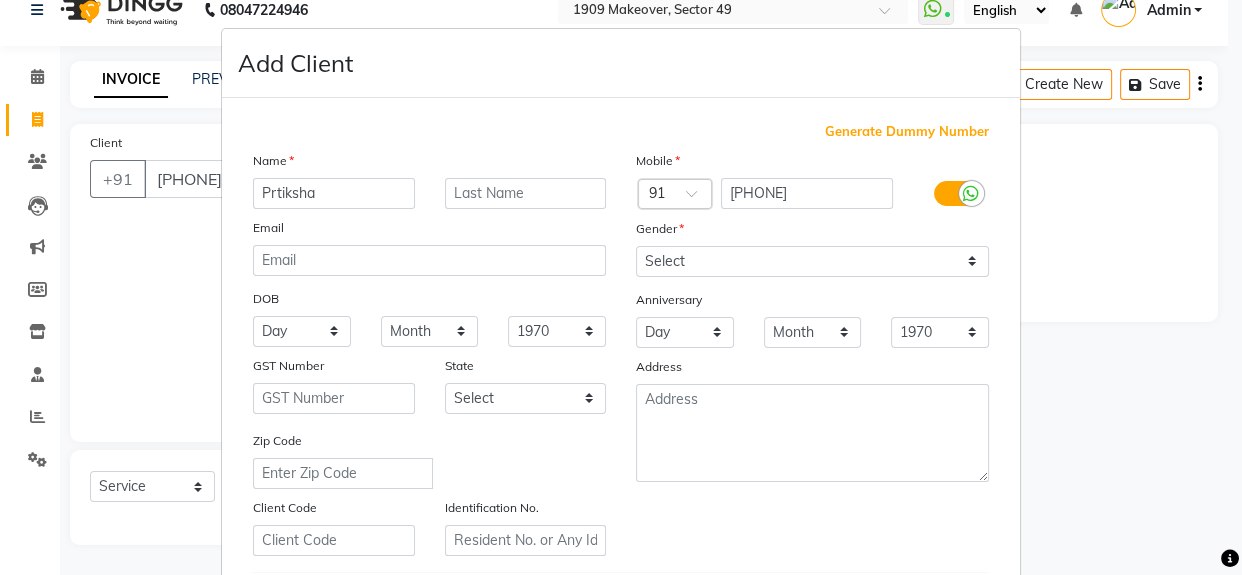 type on "Prtiksha" 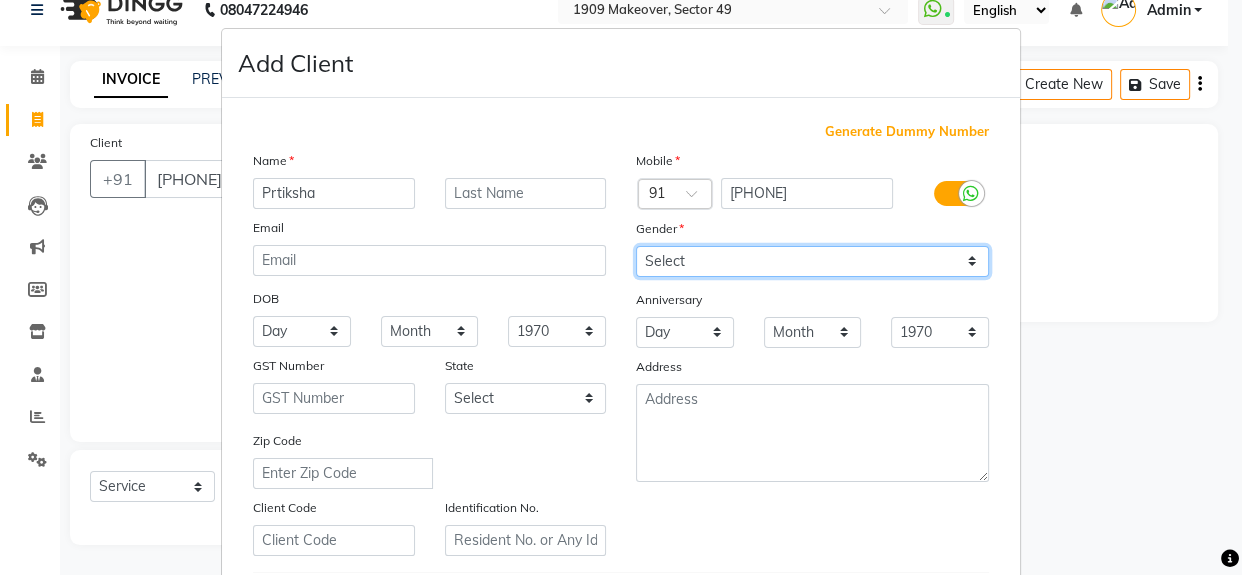drag, startPoint x: 699, startPoint y: 258, endPoint x: 699, endPoint y: 272, distance: 14 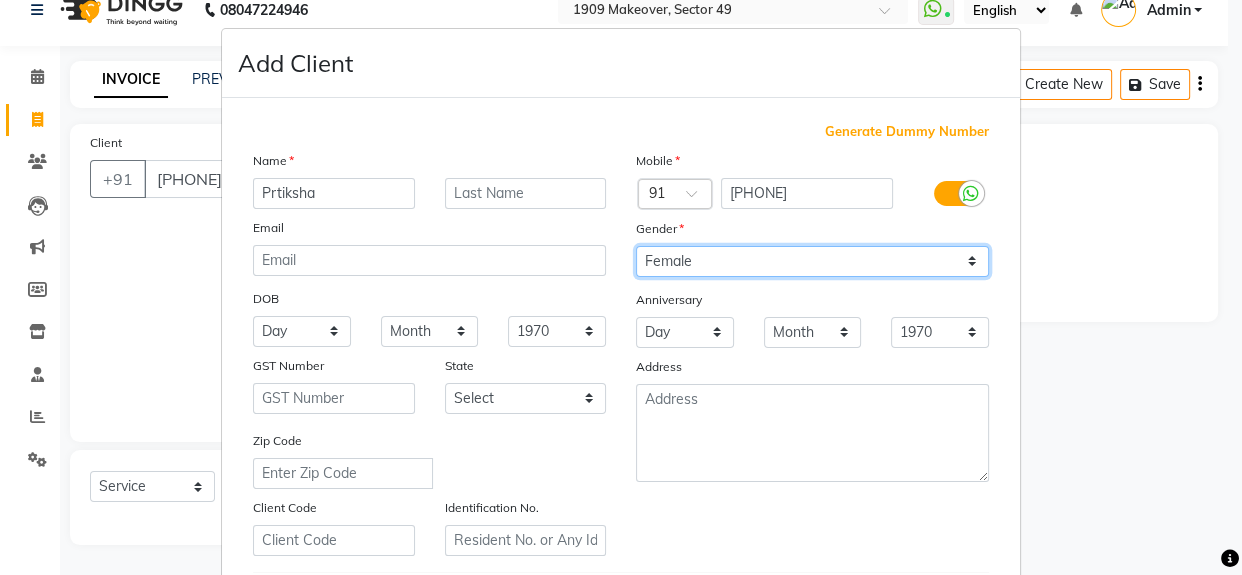 click on "Select Male Female Other Prefer Not To Say" at bounding box center (812, 261) 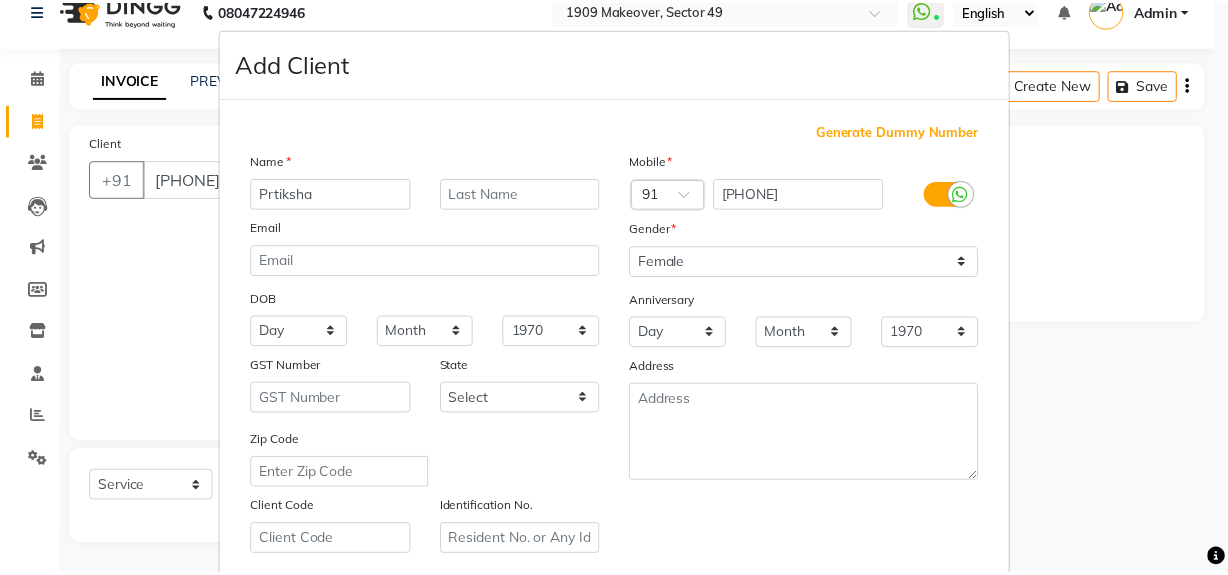 scroll, scrollTop: 353, scrollLeft: 0, axis: vertical 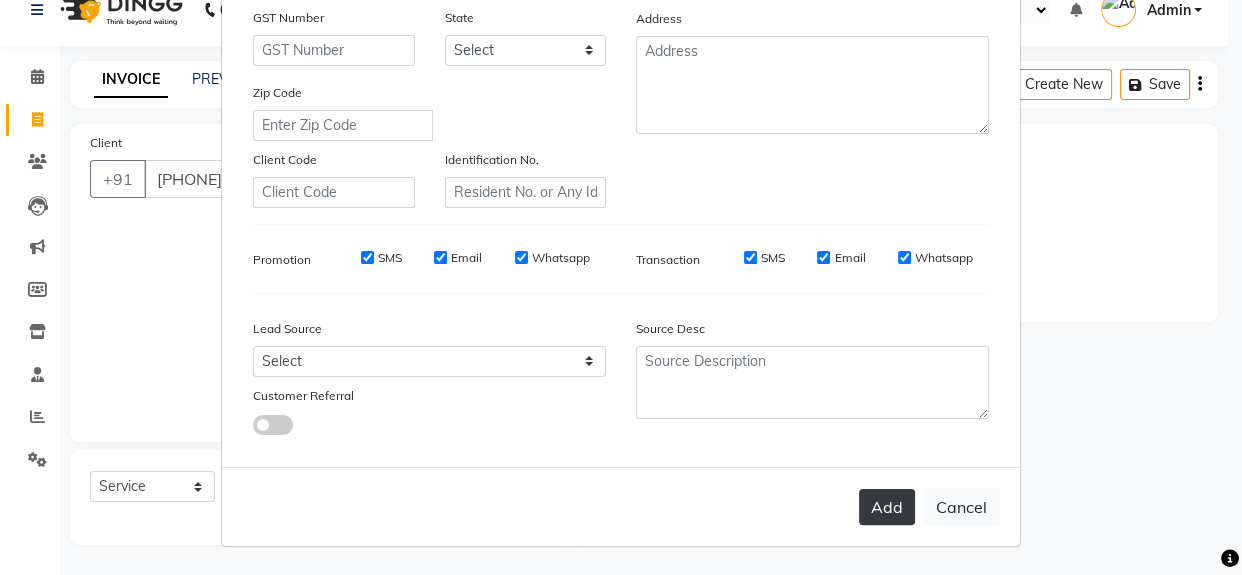 click on "Add" at bounding box center (887, 507) 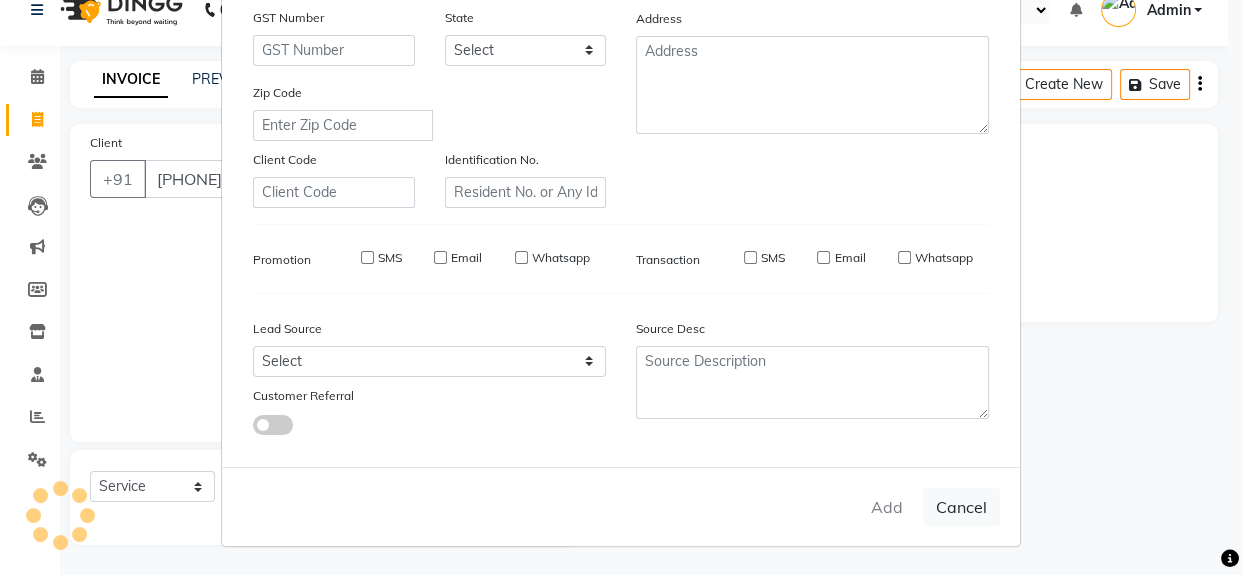 type 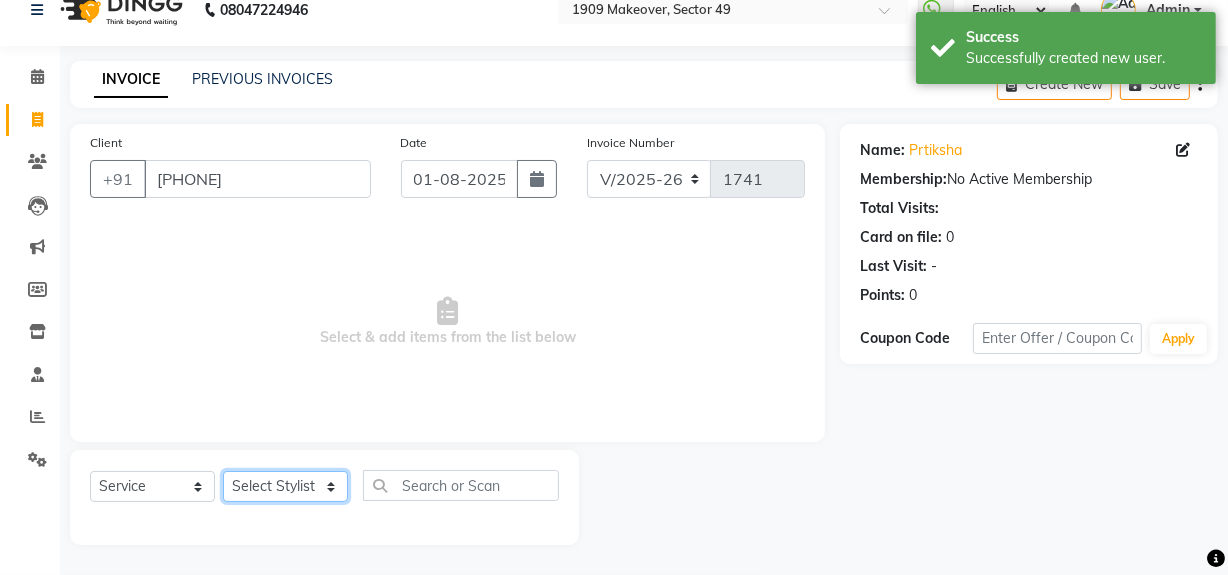 click on "Select Stylist Abdul Ahmed Arif Harun House Sale Jyoti Nisha Rehaan Ujjwal Umesh Veer vikram mehta Vishal" 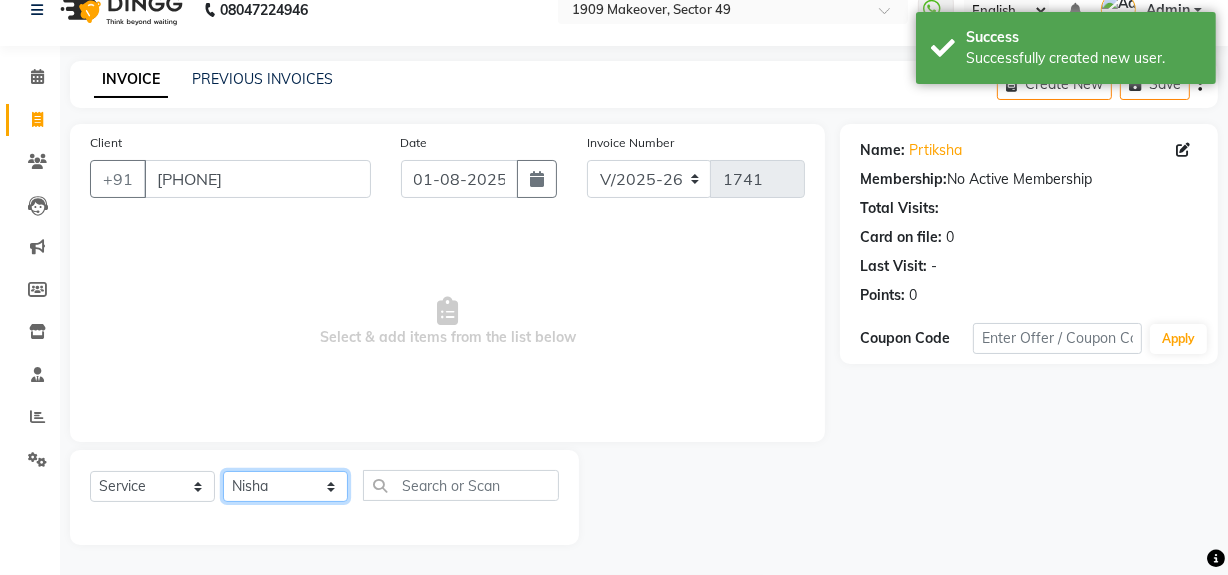 click on "Select Stylist Abdul Ahmed Arif Harun House Sale Jyoti Nisha Rehaan Ujjwal Umesh Veer vikram mehta Vishal" 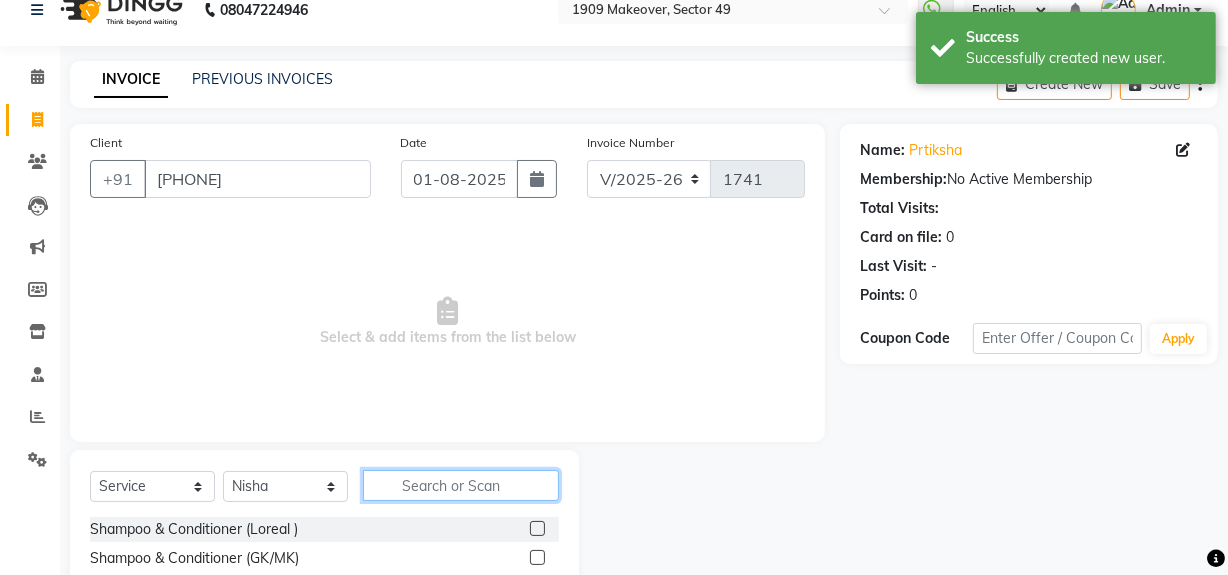 click 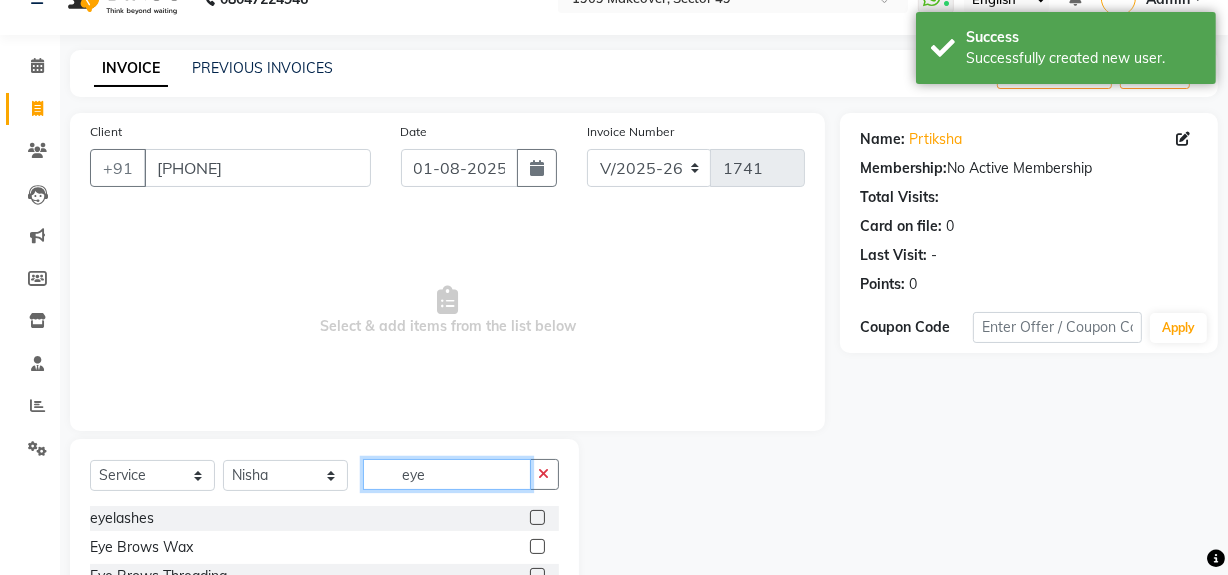 scroll, scrollTop: 141, scrollLeft: 0, axis: vertical 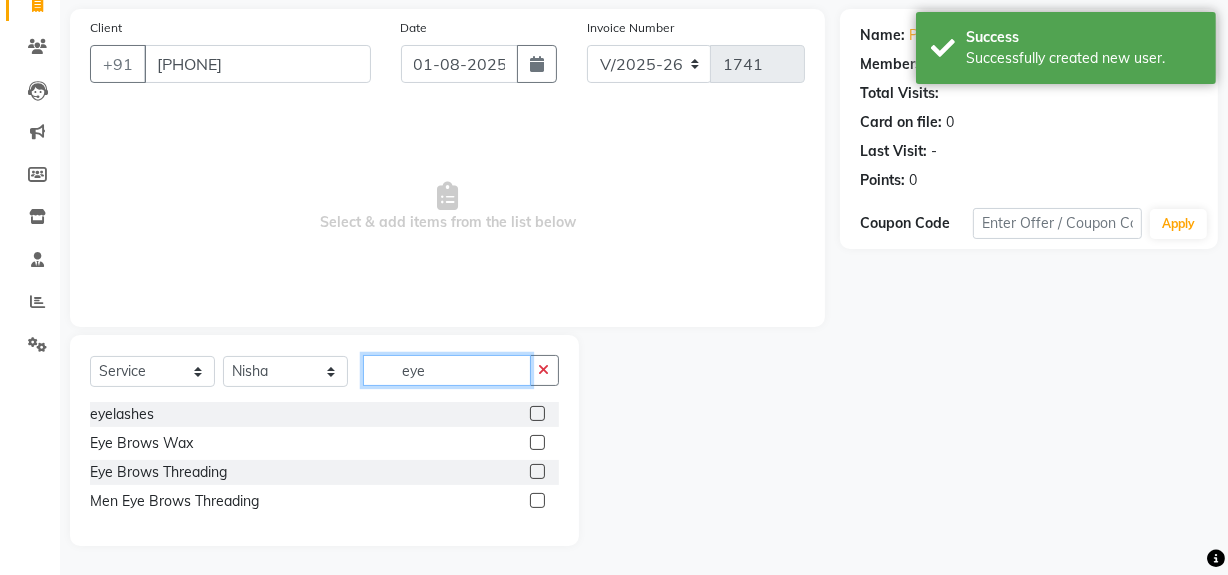 type on "eye" 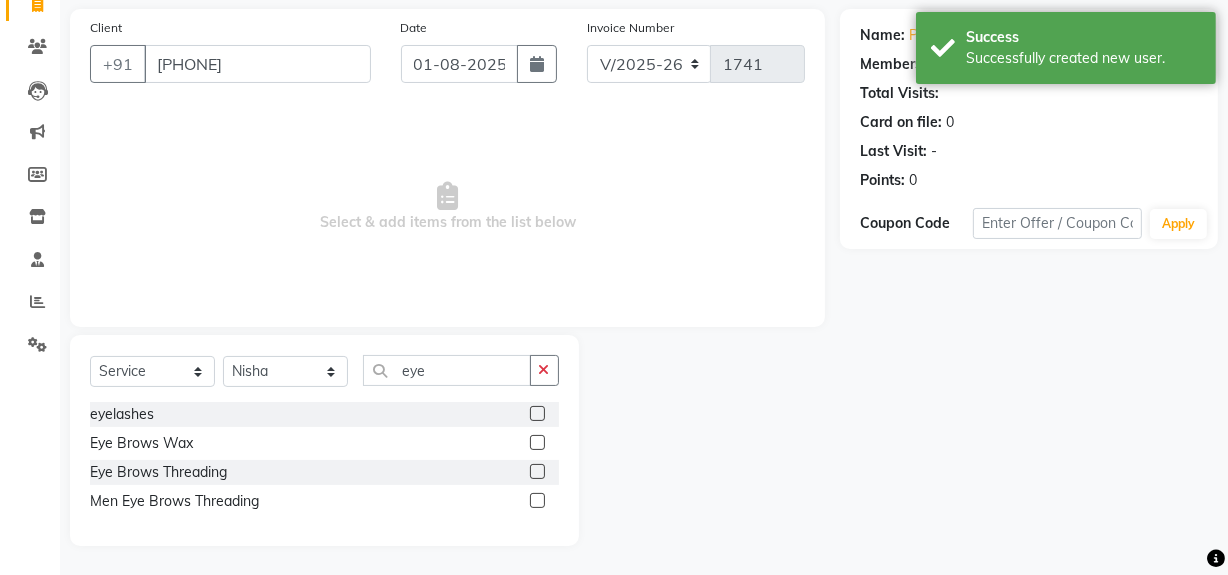 click 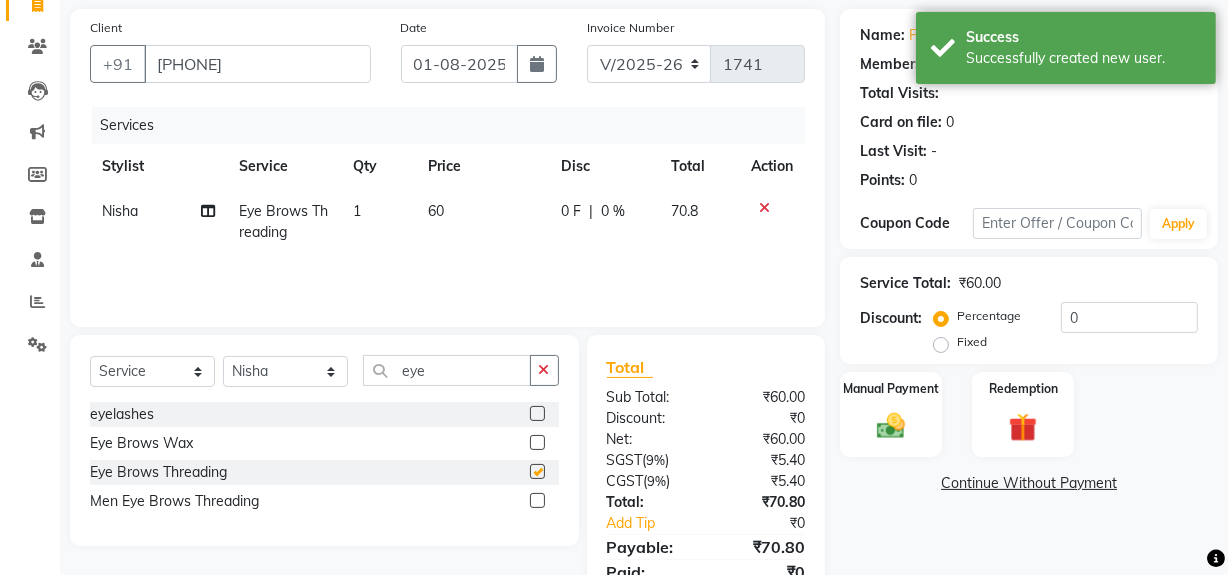 checkbox on "false" 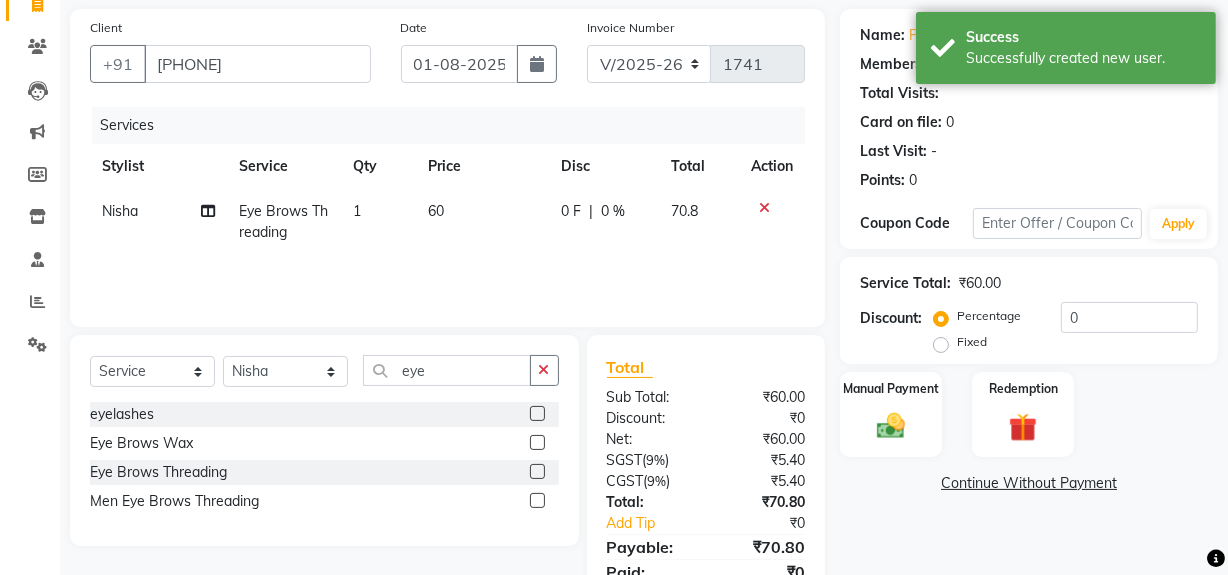 click on "60" 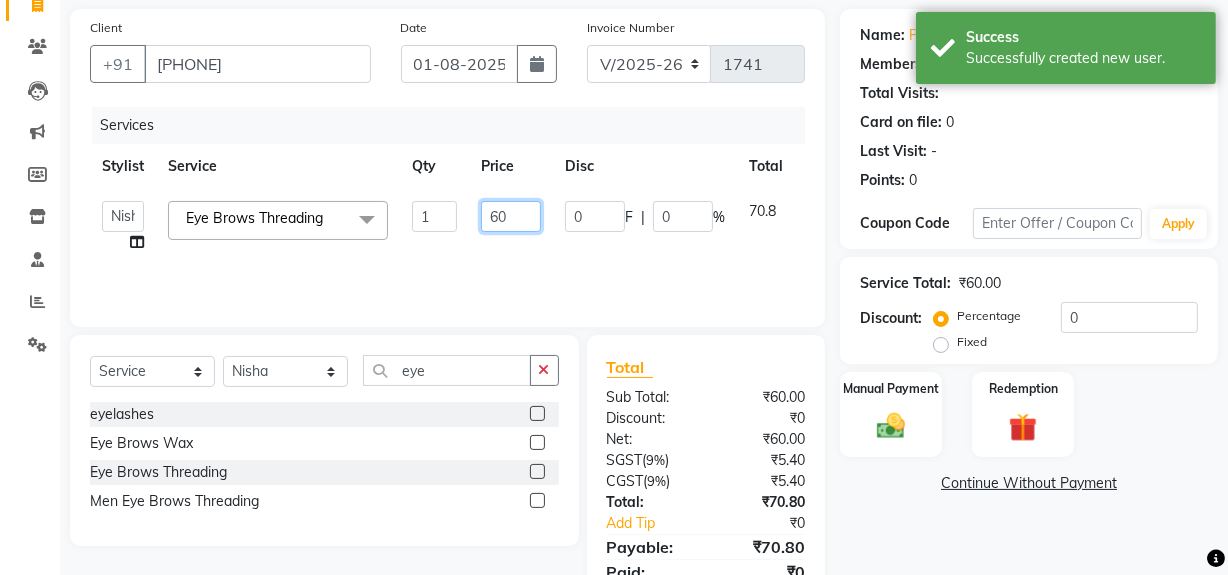 drag, startPoint x: 482, startPoint y: 219, endPoint x: 540, endPoint y: 218, distance: 58.00862 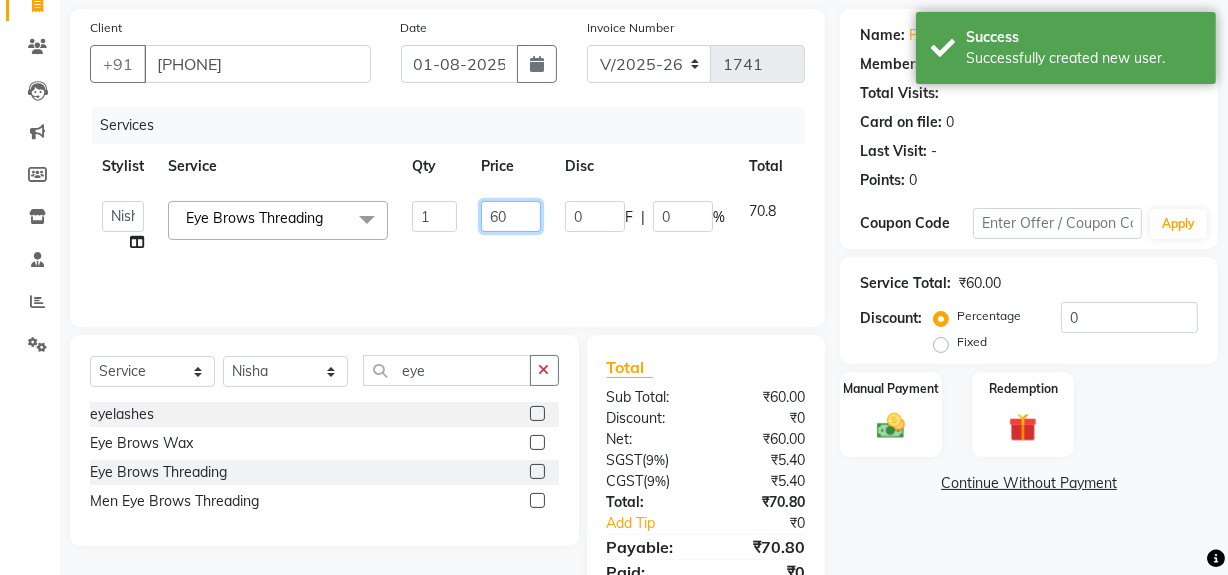 click on "60" 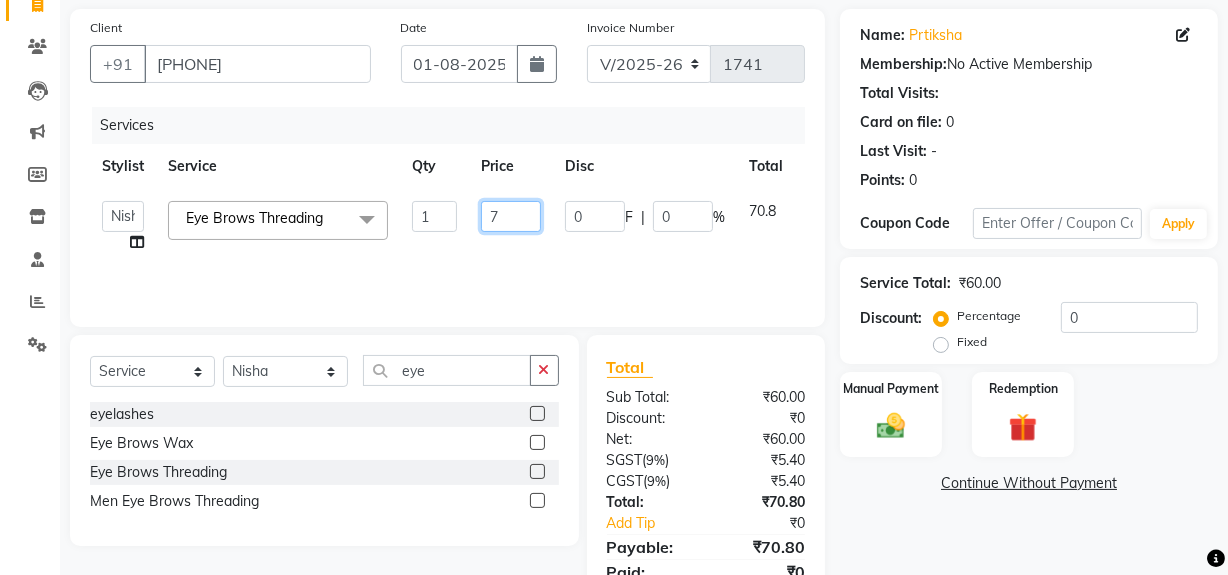 type on "70" 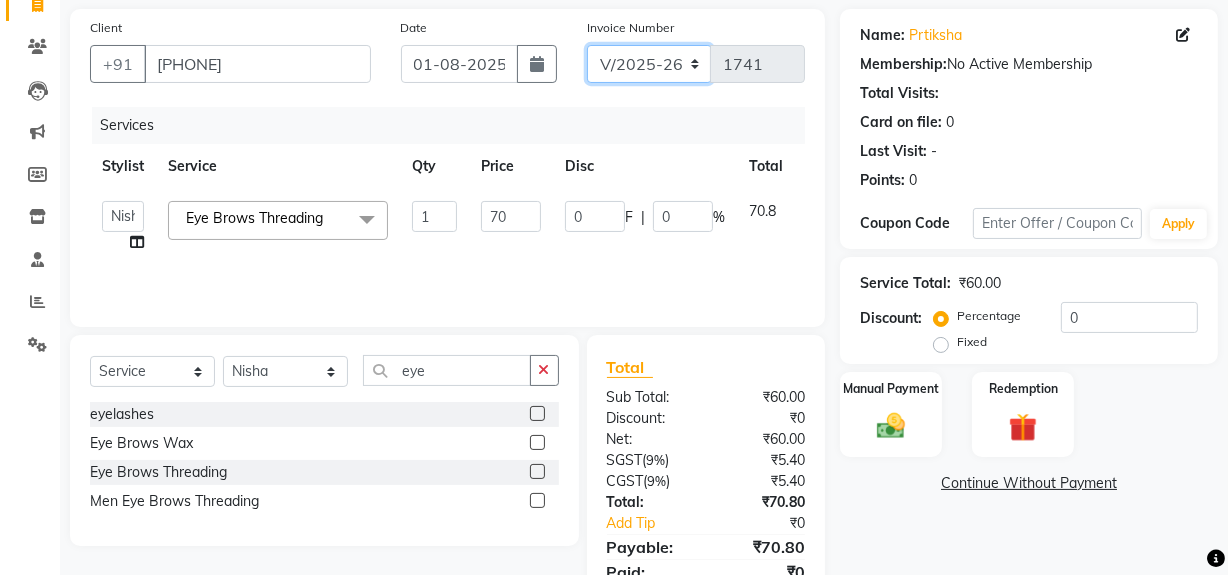 drag, startPoint x: 675, startPoint y: 67, endPoint x: 664, endPoint y: 79, distance: 16.27882 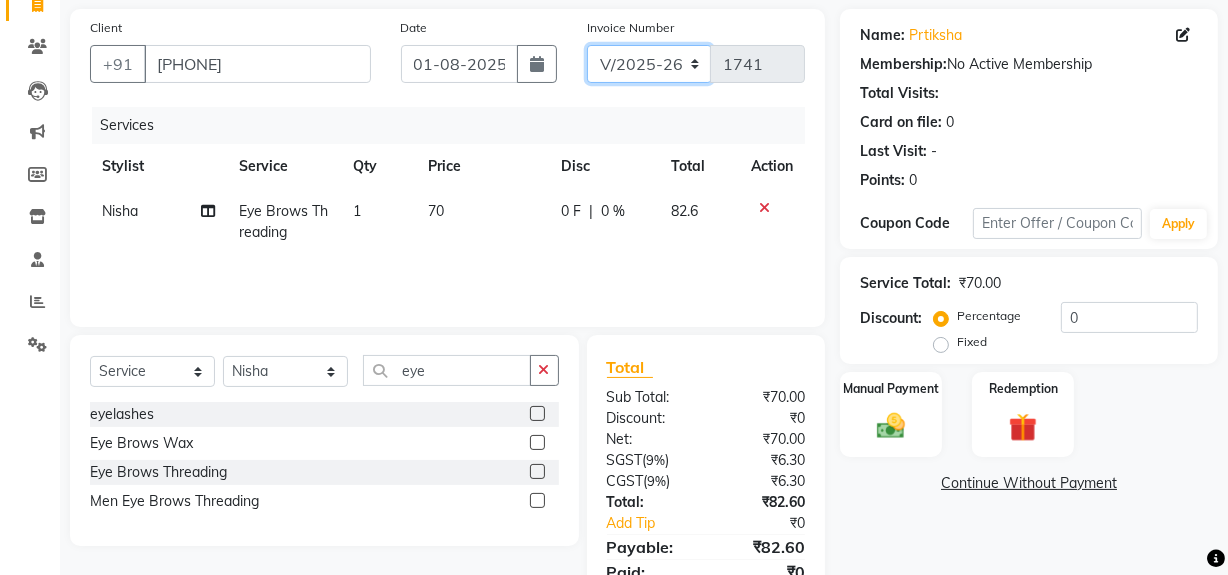 select on "6924" 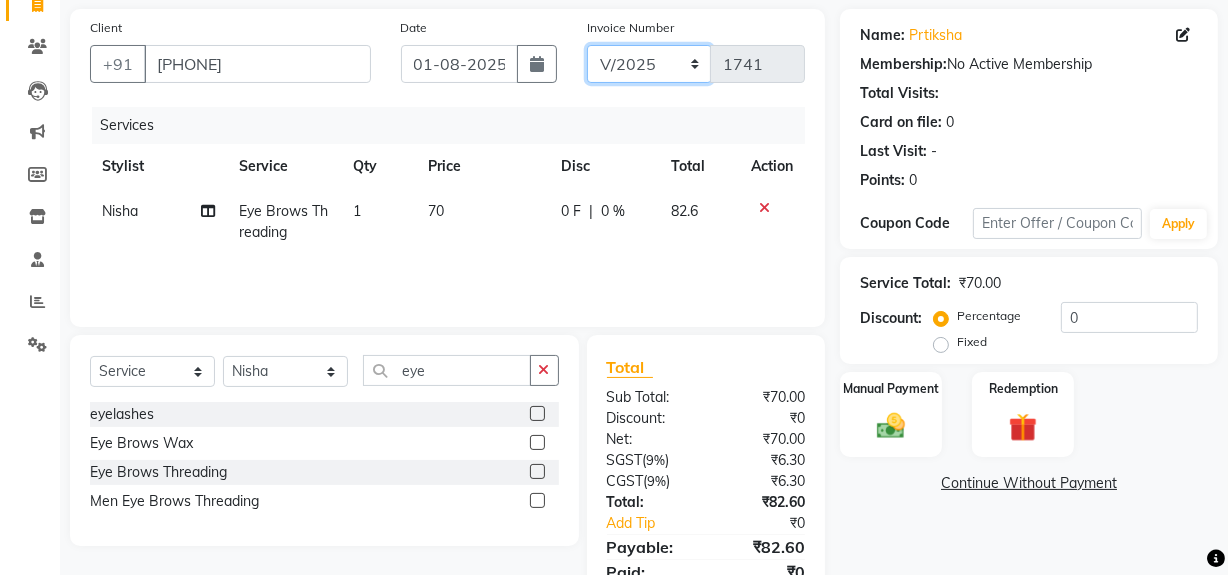 click on "V/2025 V/2025-26" 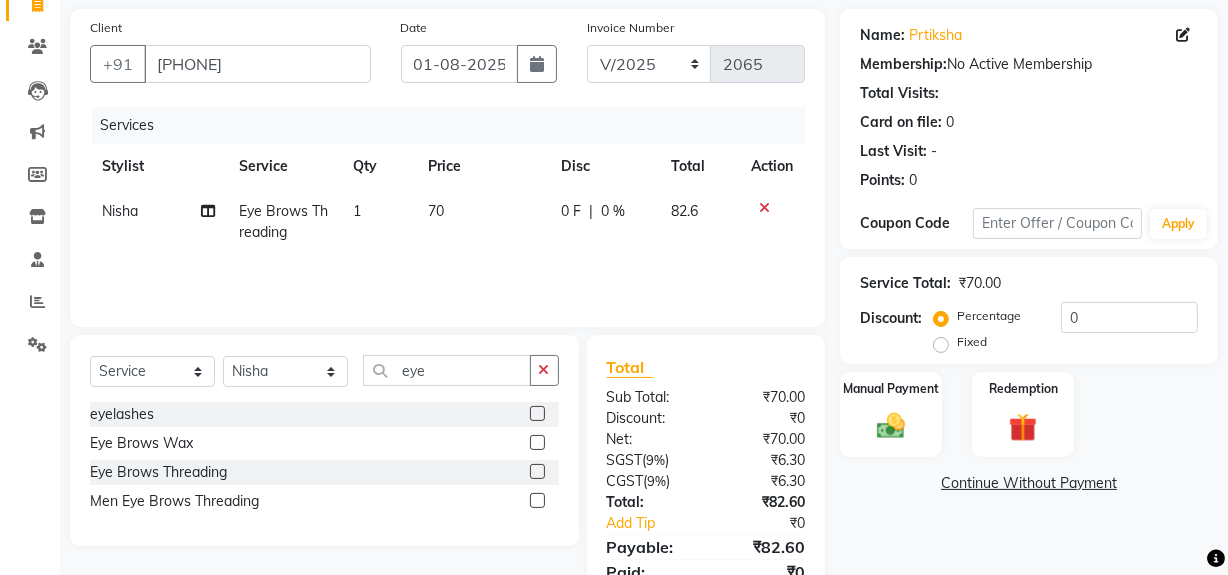drag, startPoint x: 1188, startPoint y: 125, endPoint x: 1180, endPoint y: 101, distance: 25.298222 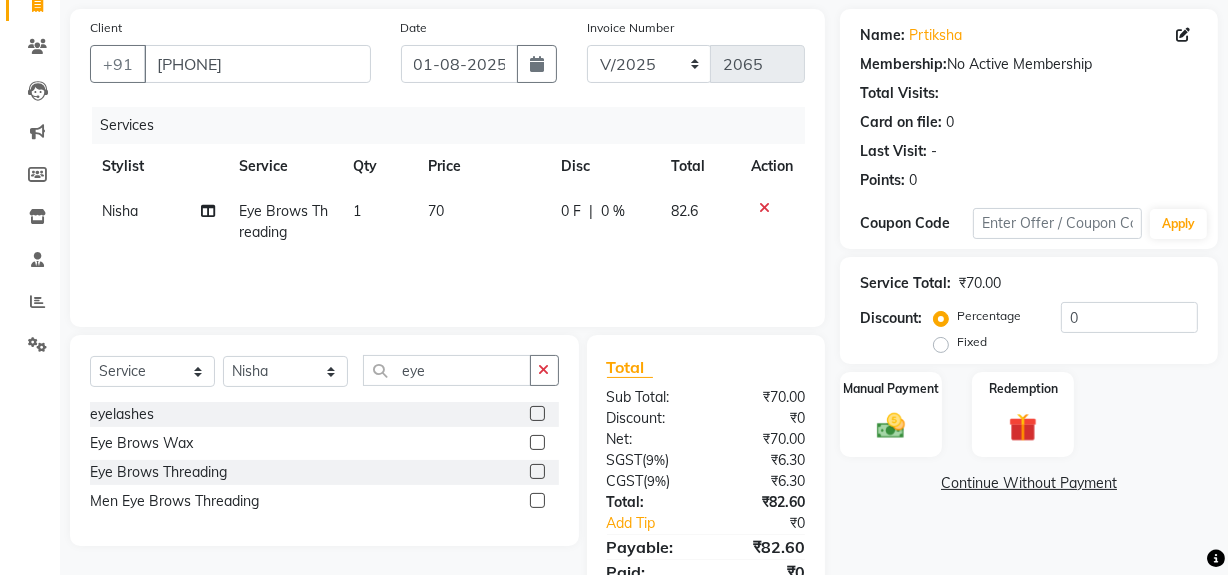 click on "Name: Prtiksha  Membership:  No Active Membership  Total Visits:   Card on file:  0 Last Visit:   - Points:   0" 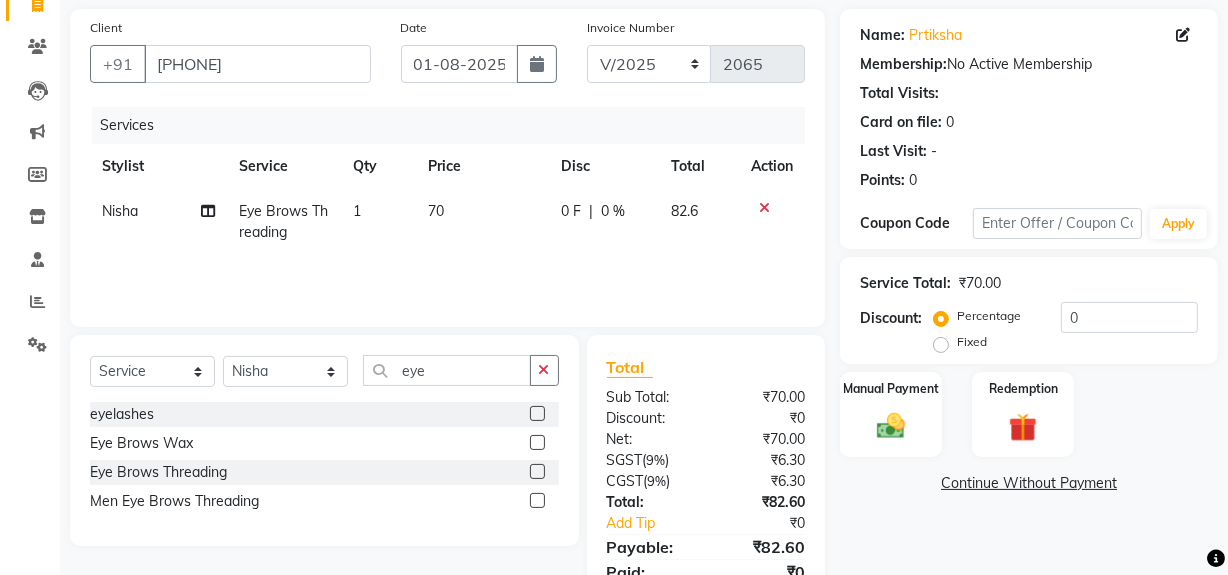 scroll, scrollTop: 0, scrollLeft: 0, axis: both 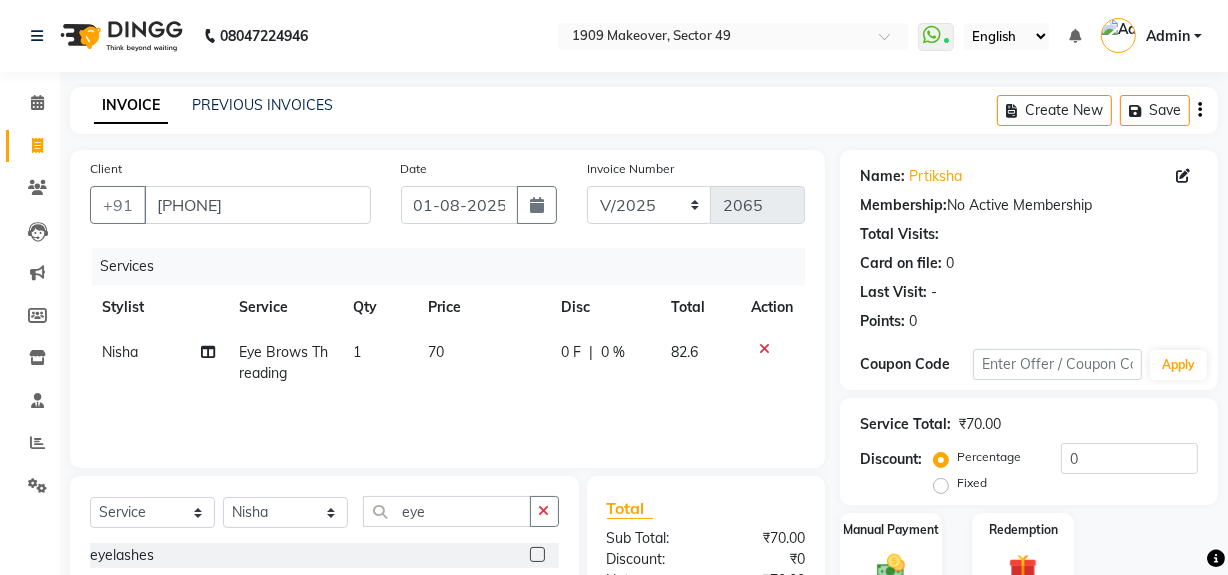 click 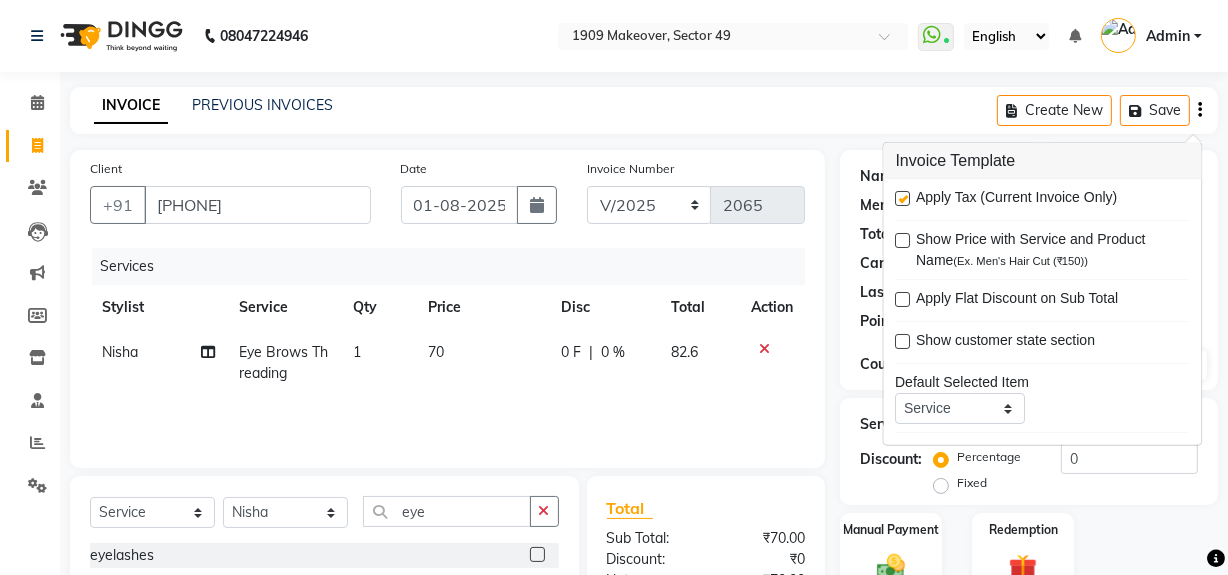 click at bounding box center [903, 198] 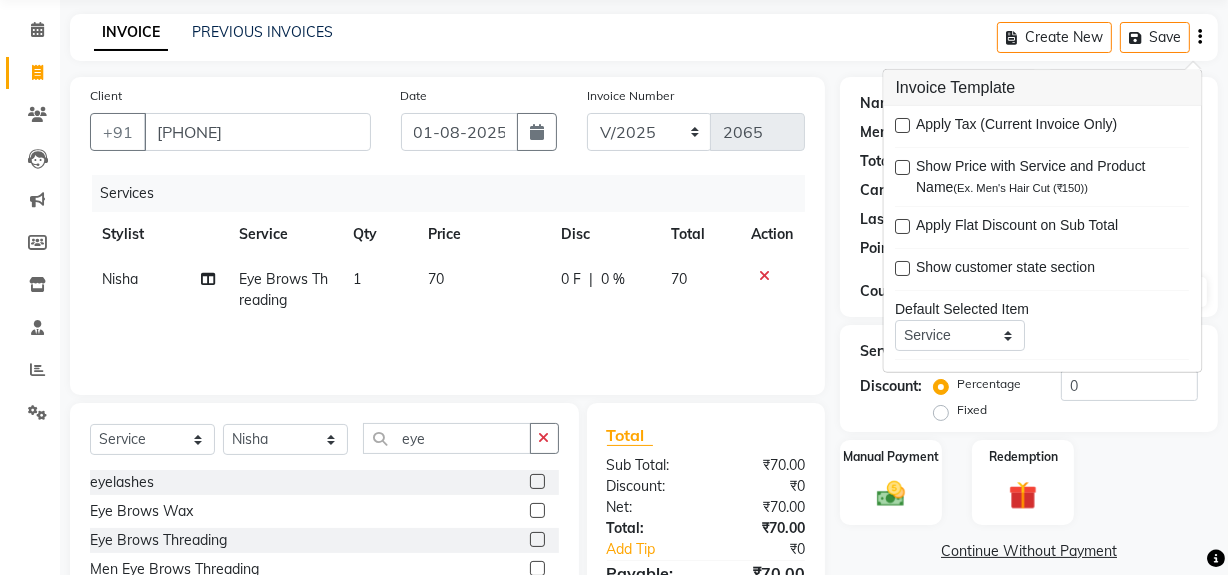 scroll, scrollTop: 182, scrollLeft: 0, axis: vertical 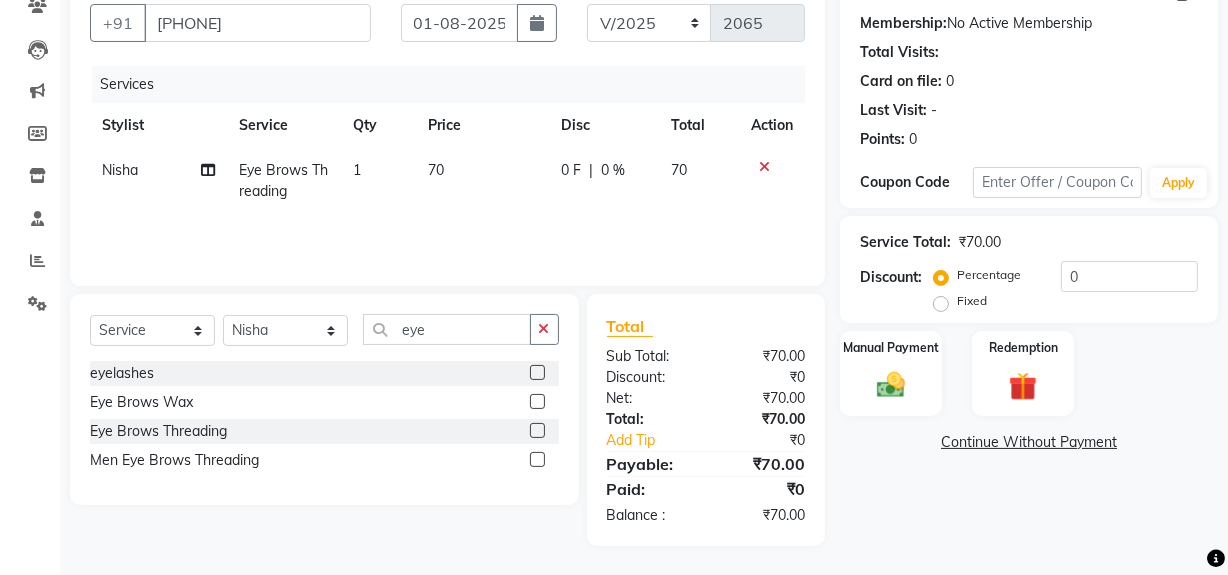 click on "Name: Prtiksha  Membership:  No Active Membership  Total Visits:   Card on file:  0 Last Visit:   - Points:   0  Coupon Code Apply Service Total:  ₹70.00  Discount:  Percentage   Fixed  0 Manual Payment Redemption  Continue Without Payment" 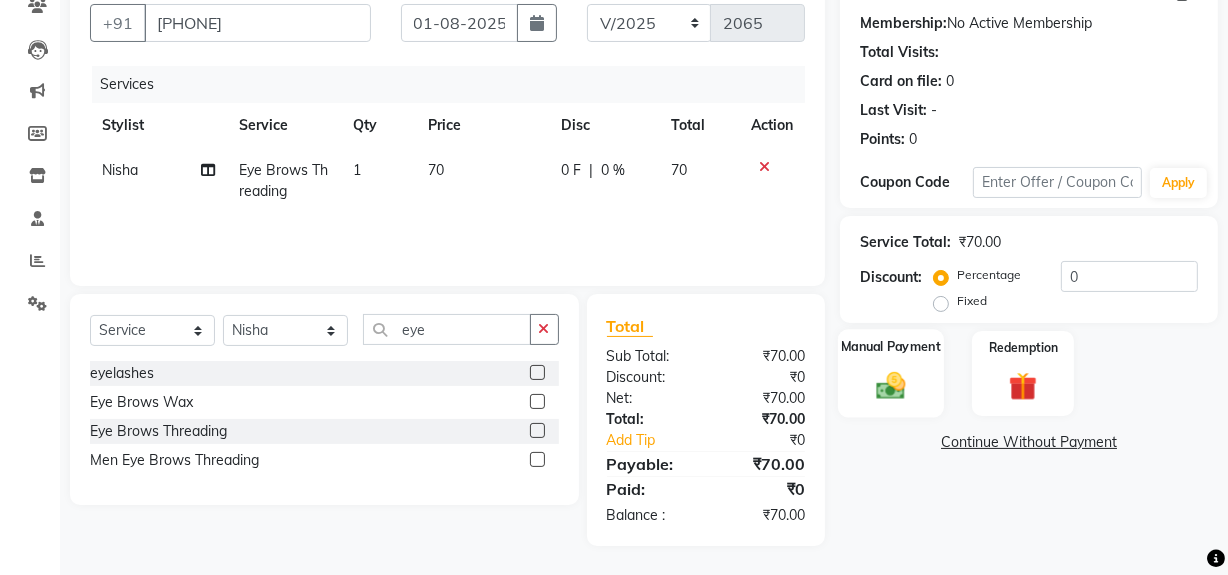 click 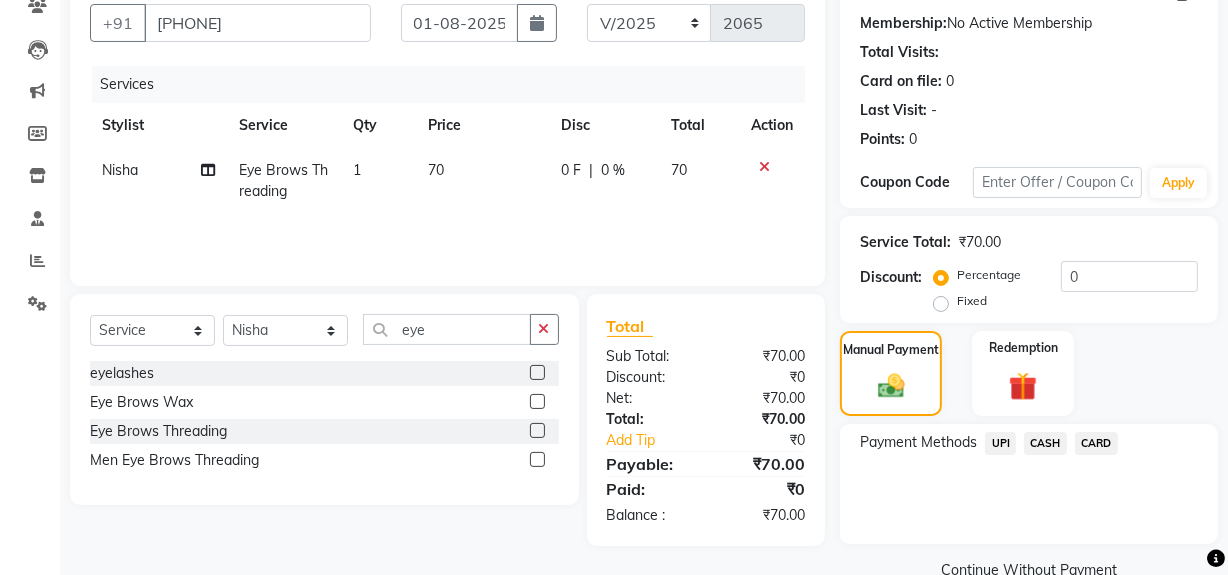 click on "CASH" 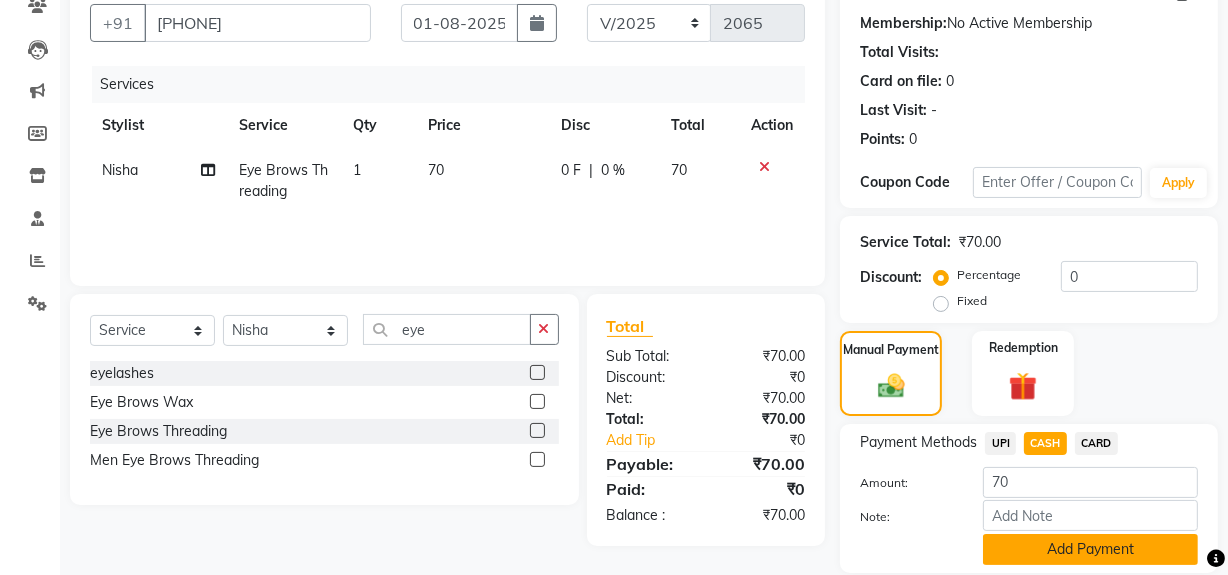 click on "Note:" 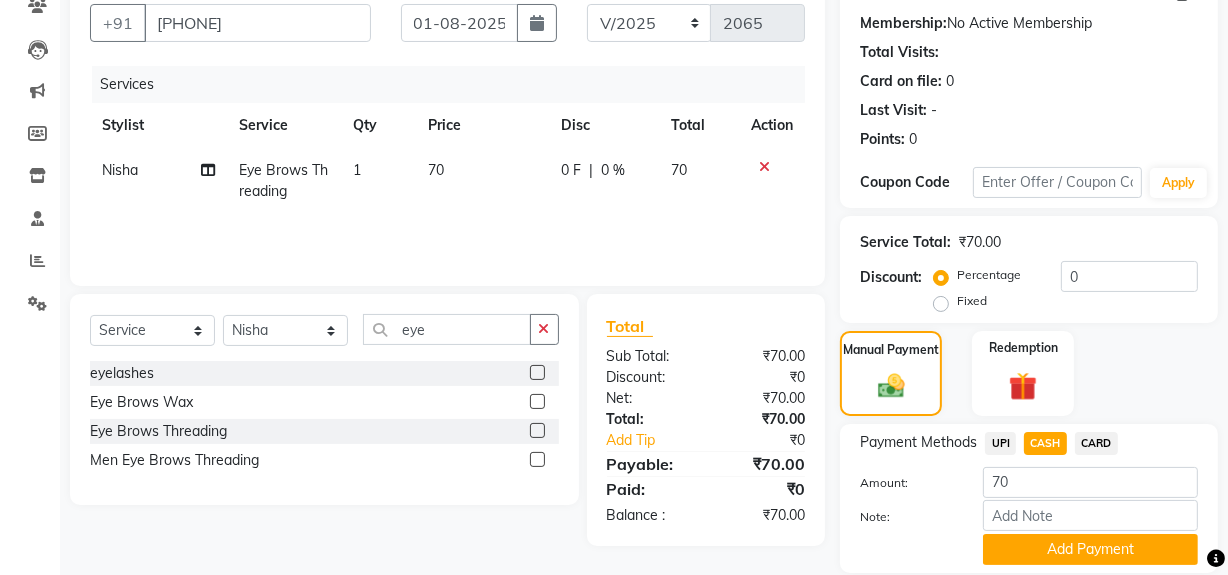 drag, startPoint x: 1080, startPoint y: 544, endPoint x: 1240, endPoint y: 357, distance: 246.1077 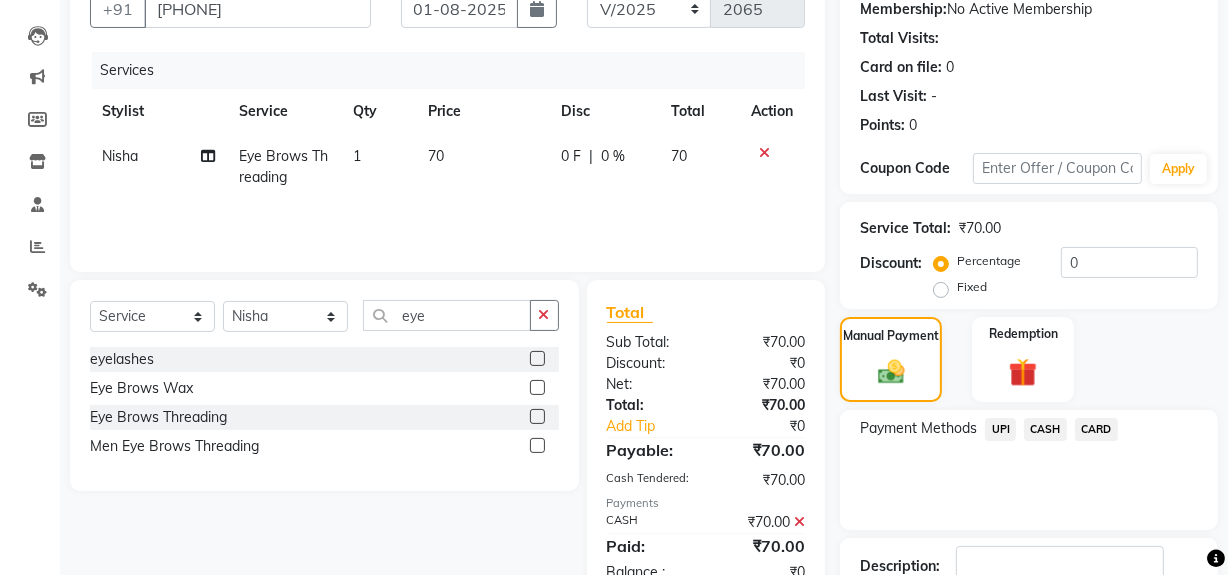 scroll, scrollTop: 333, scrollLeft: 0, axis: vertical 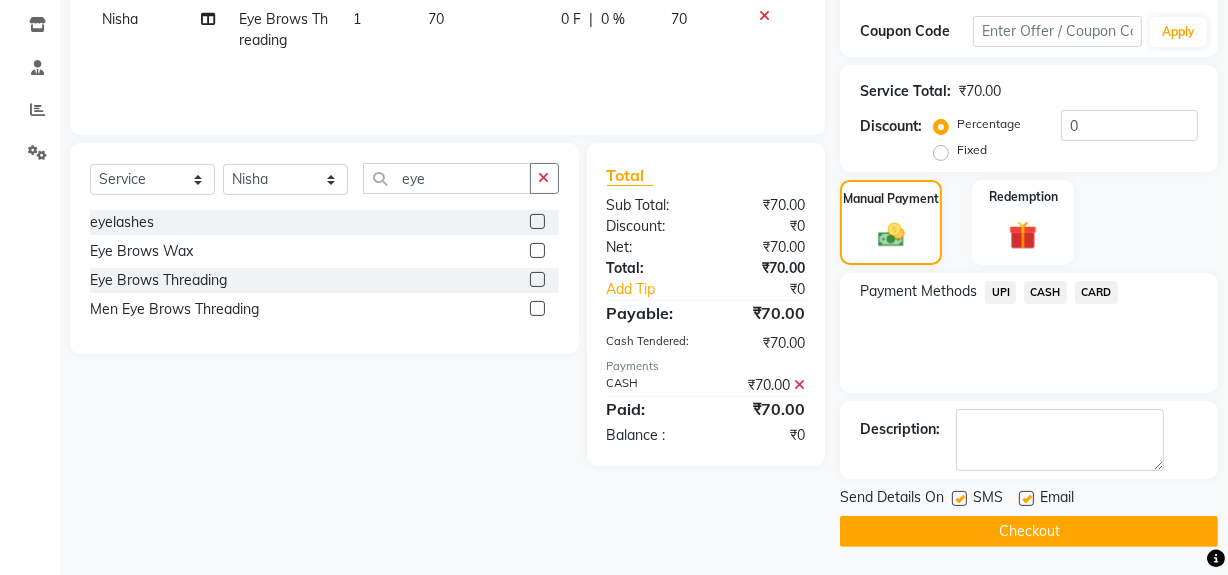click 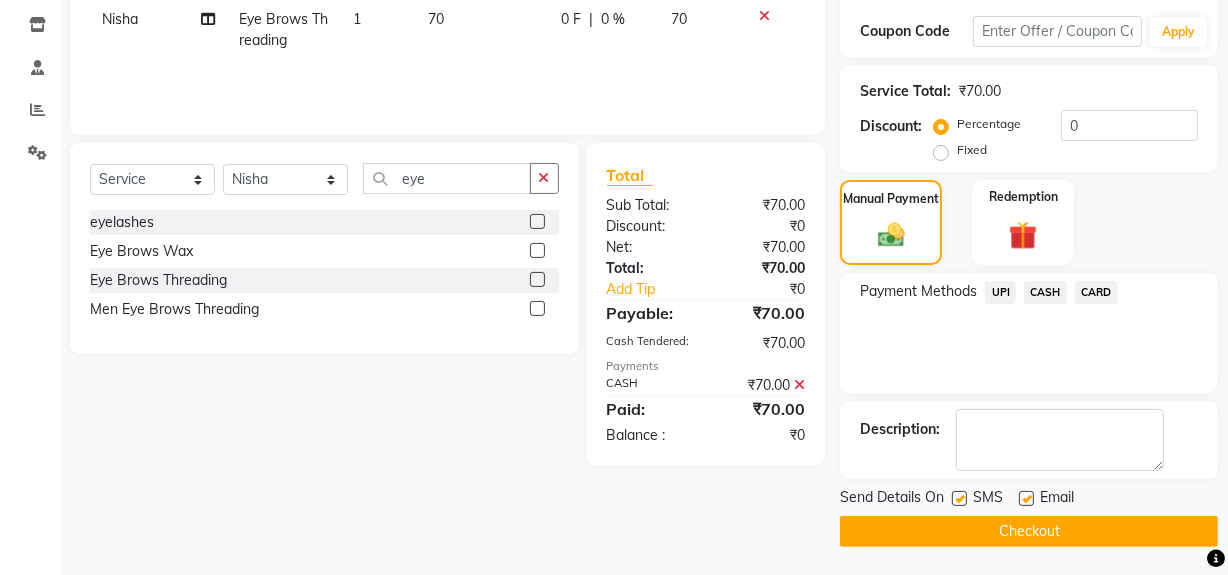 click at bounding box center (958, 499) 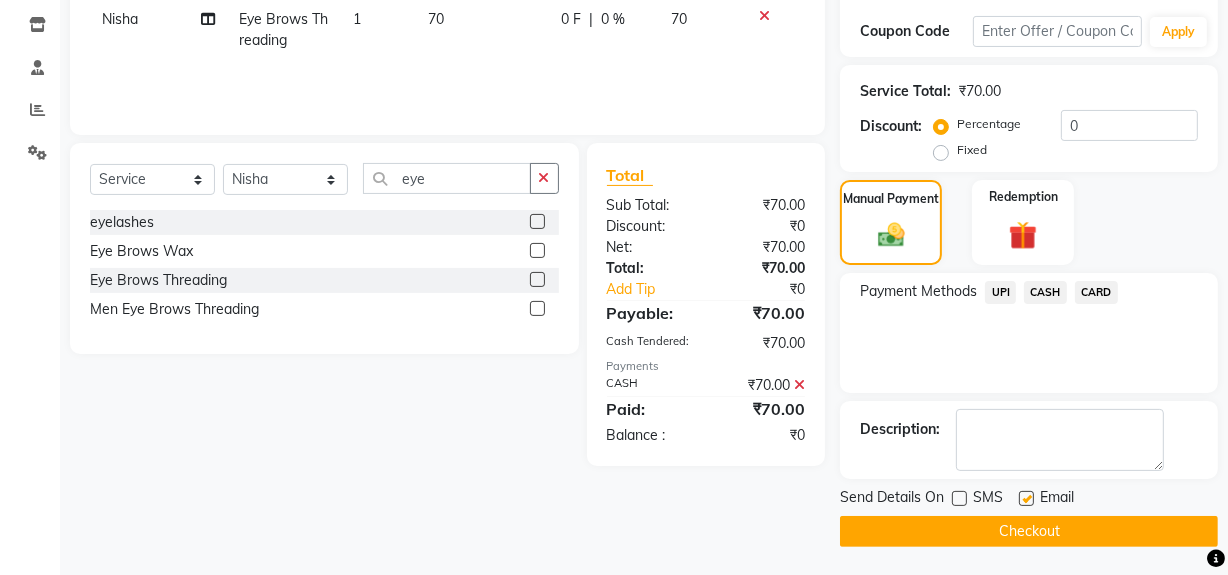 click on "Checkout" 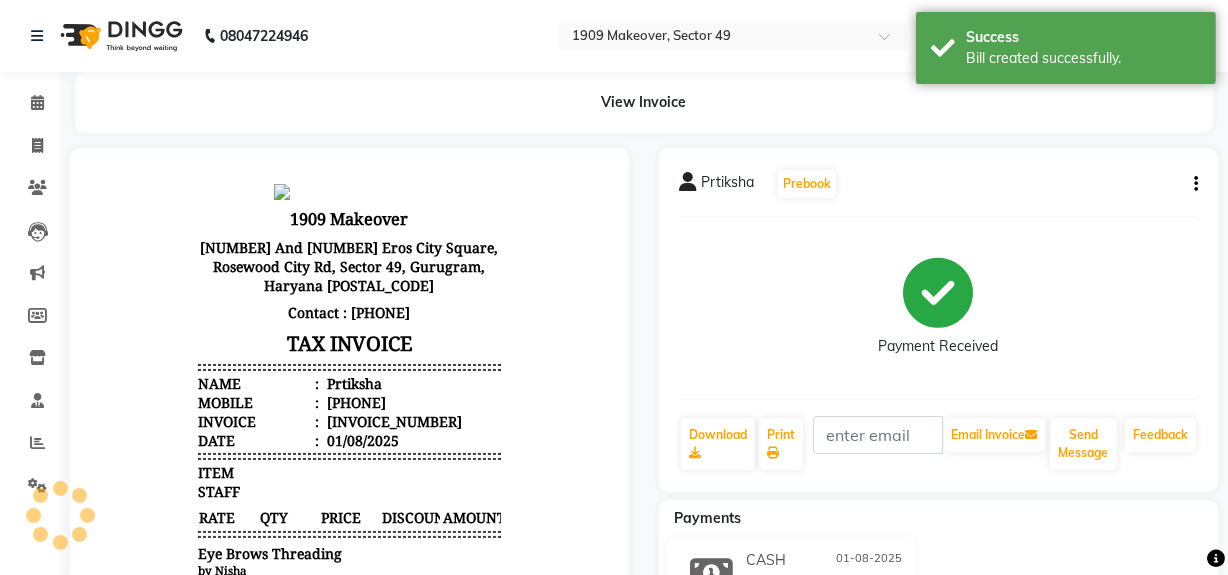 scroll, scrollTop: 0, scrollLeft: 0, axis: both 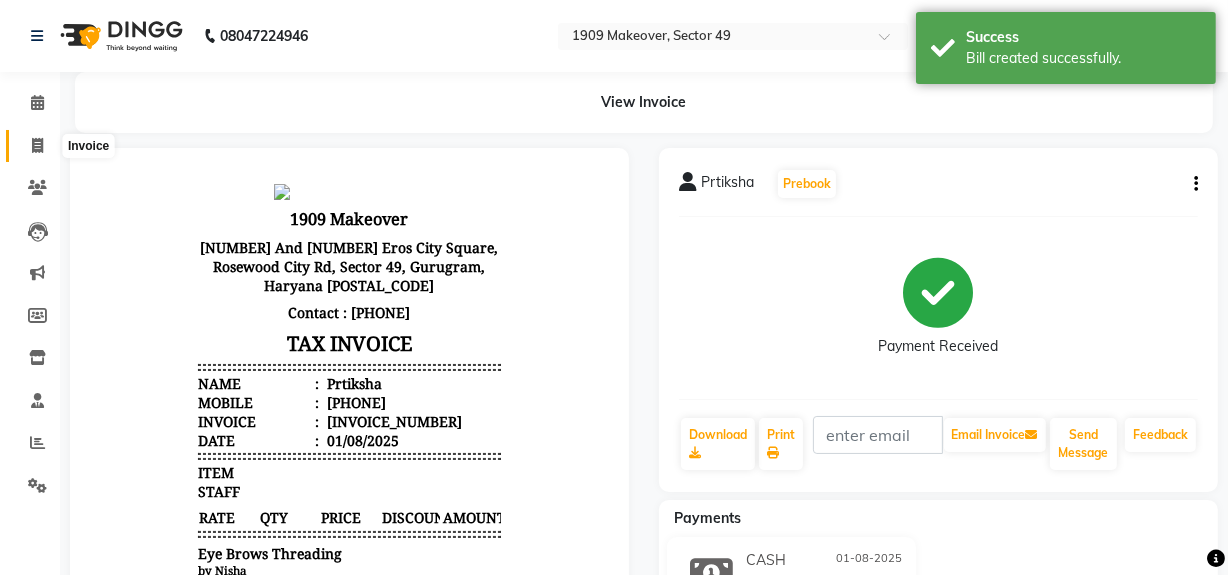 click 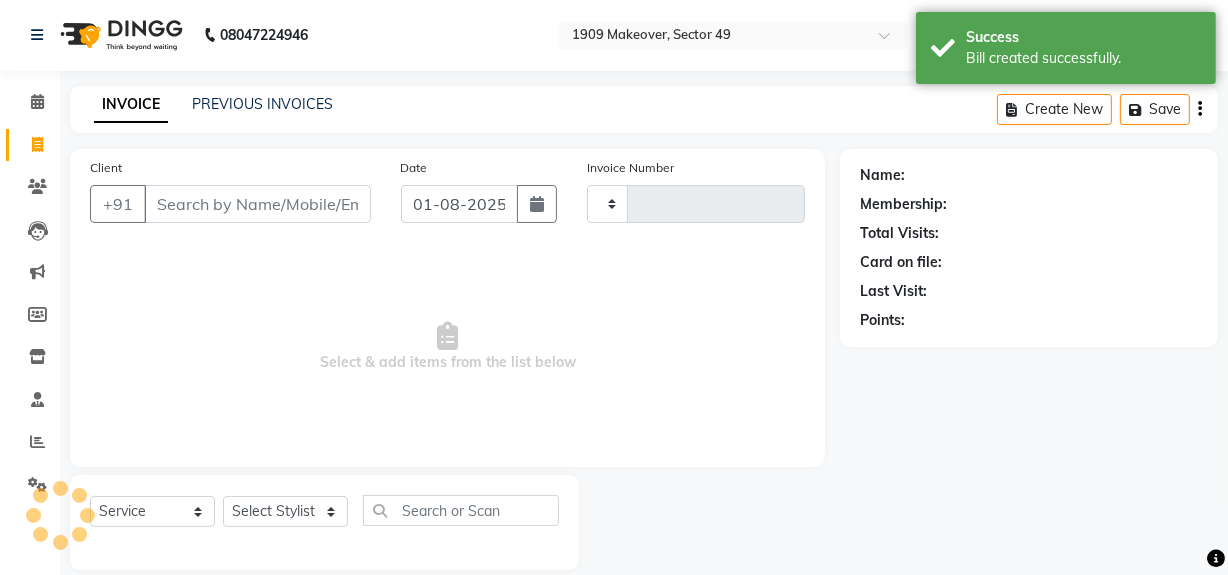 type on "1741" 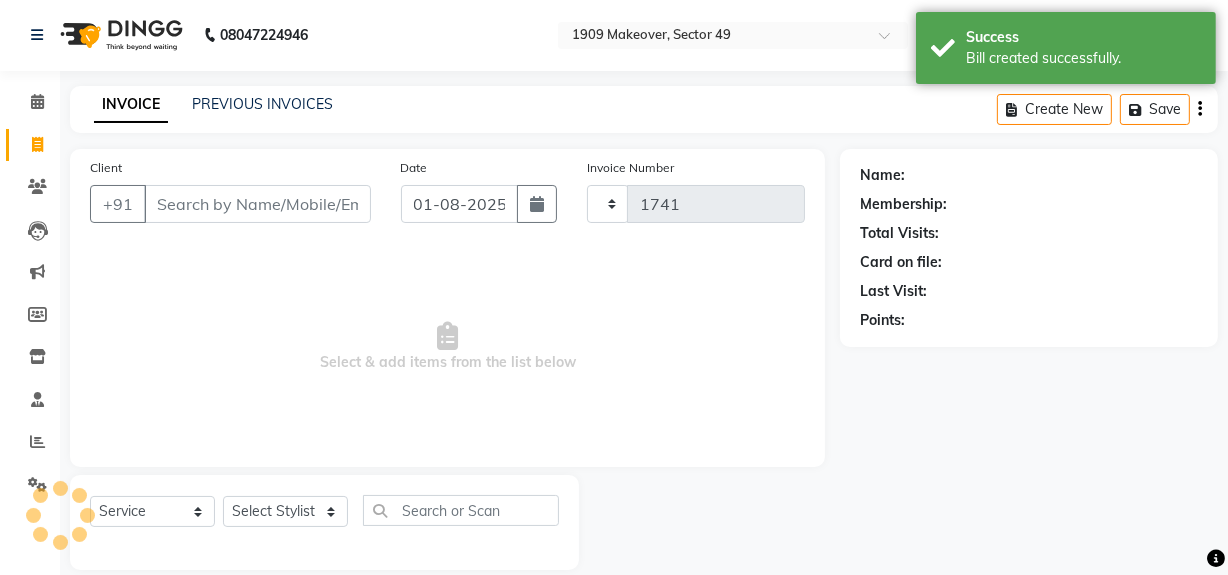 scroll, scrollTop: 26, scrollLeft: 0, axis: vertical 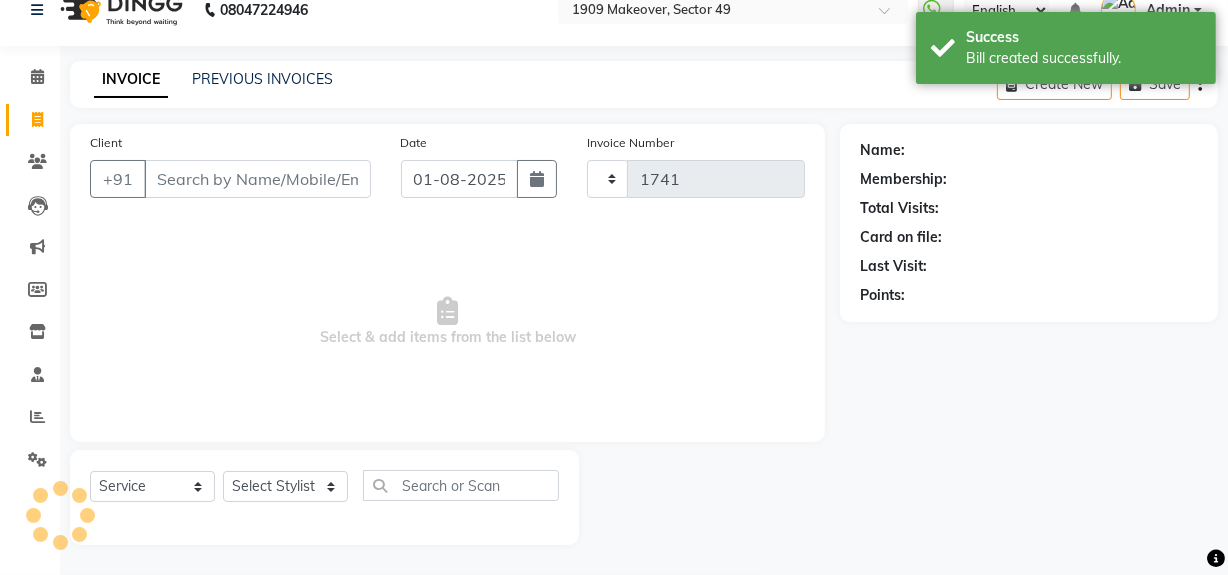 select on "6923" 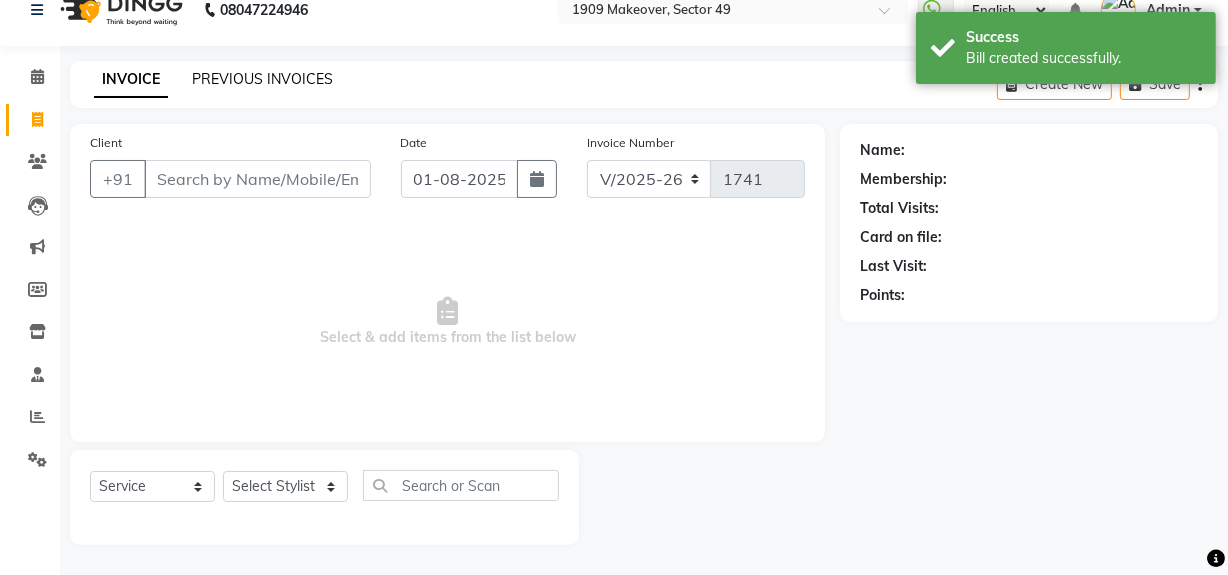 click on "PREVIOUS INVOICES" 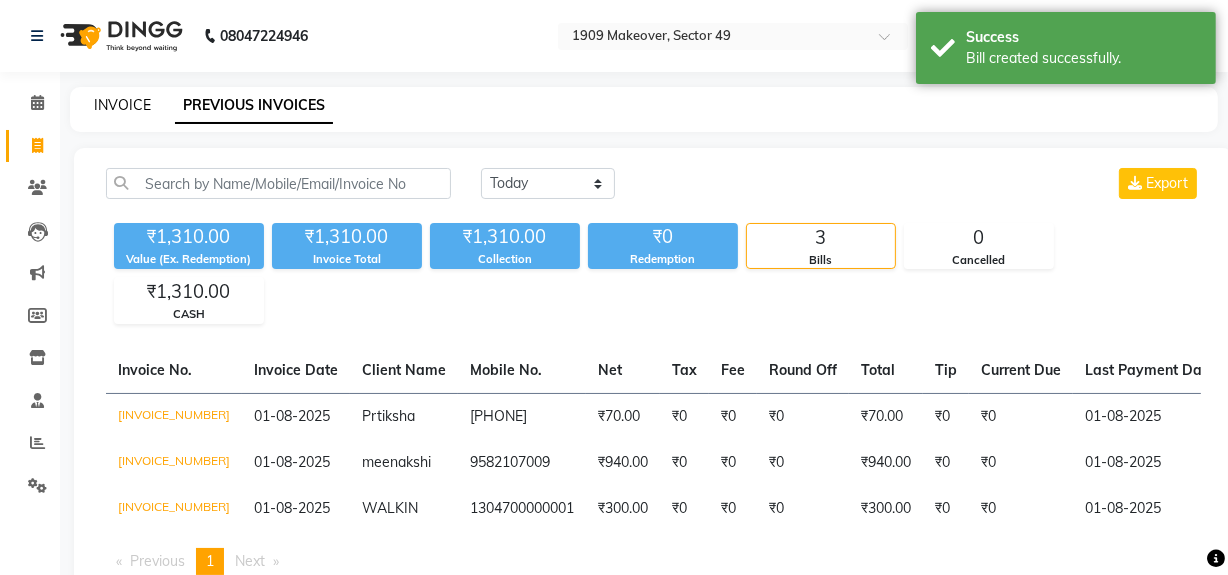click on "INVOICE" 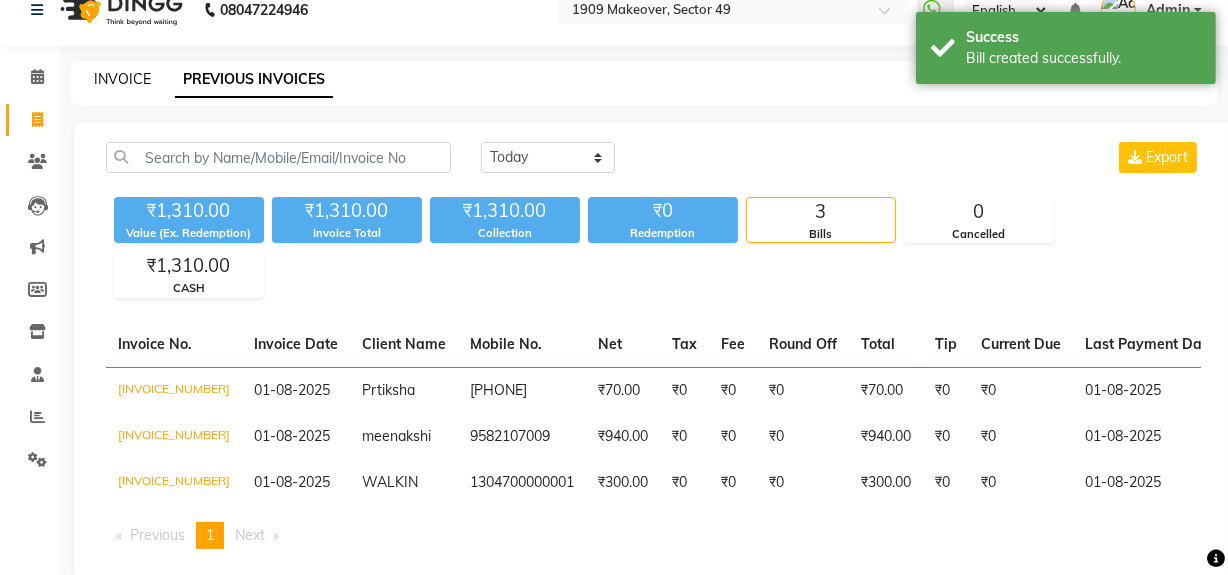 select on "6923" 